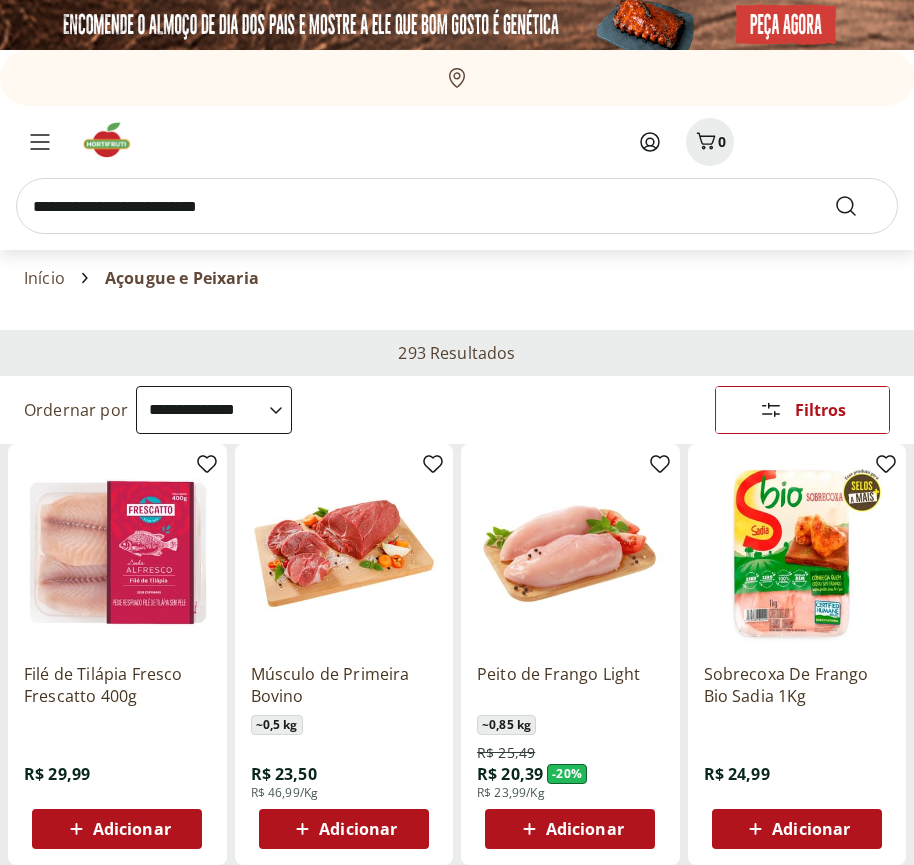 select on "**********" 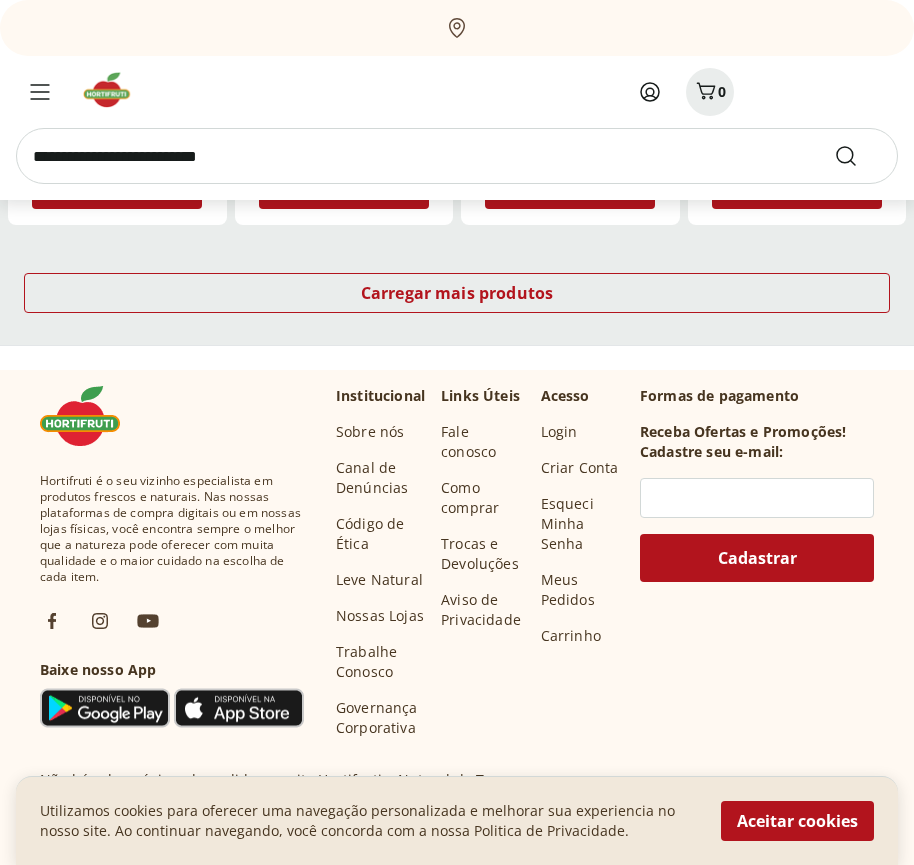 scroll, scrollTop: 1131, scrollLeft: 0, axis: vertical 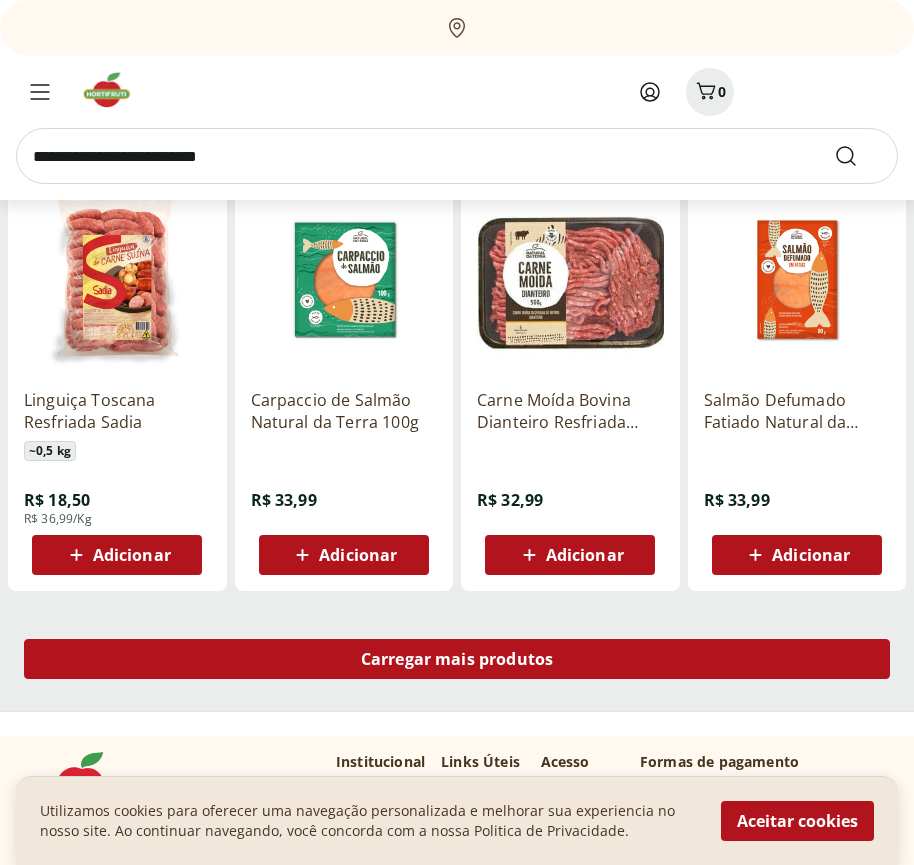 click on "Carregar mais produtos" at bounding box center (457, 659) 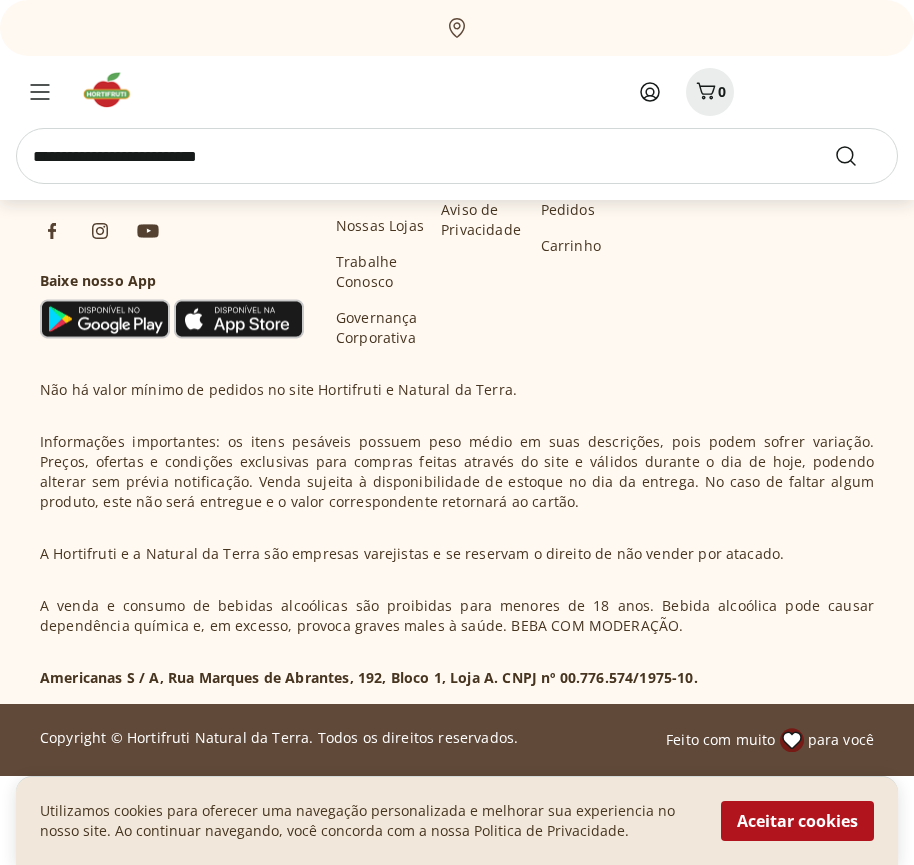 scroll, scrollTop: 2424, scrollLeft: 0, axis: vertical 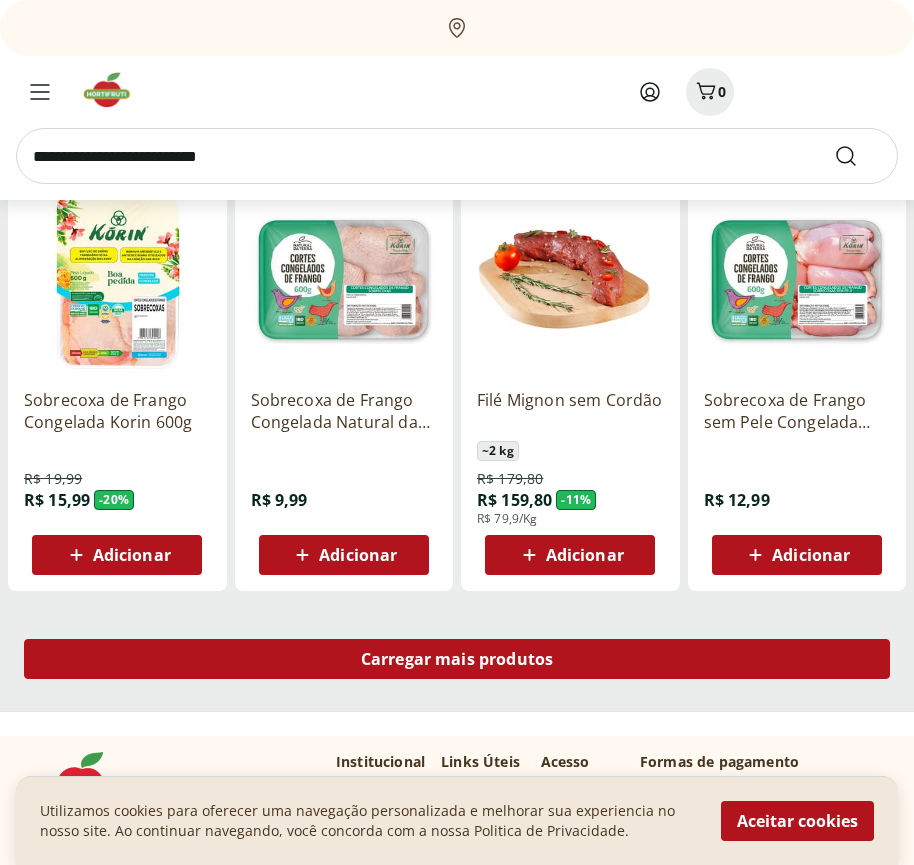 click on "Carregar mais produtos" at bounding box center [457, 659] 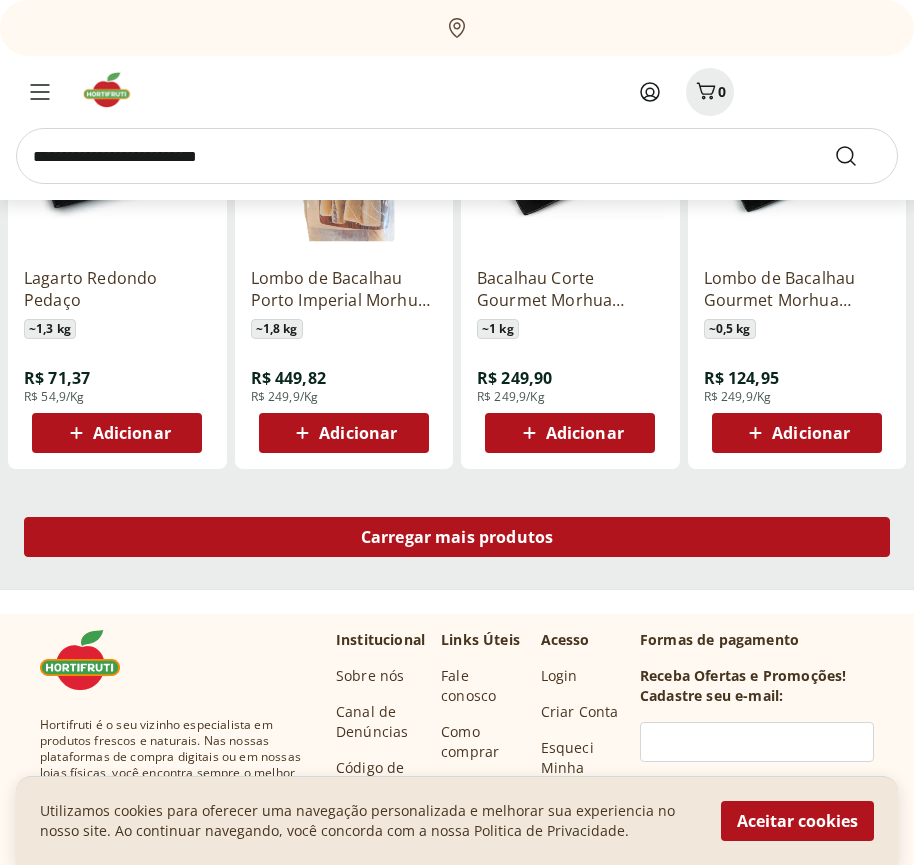 scroll, scrollTop: 3718, scrollLeft: 0, axis: vertical 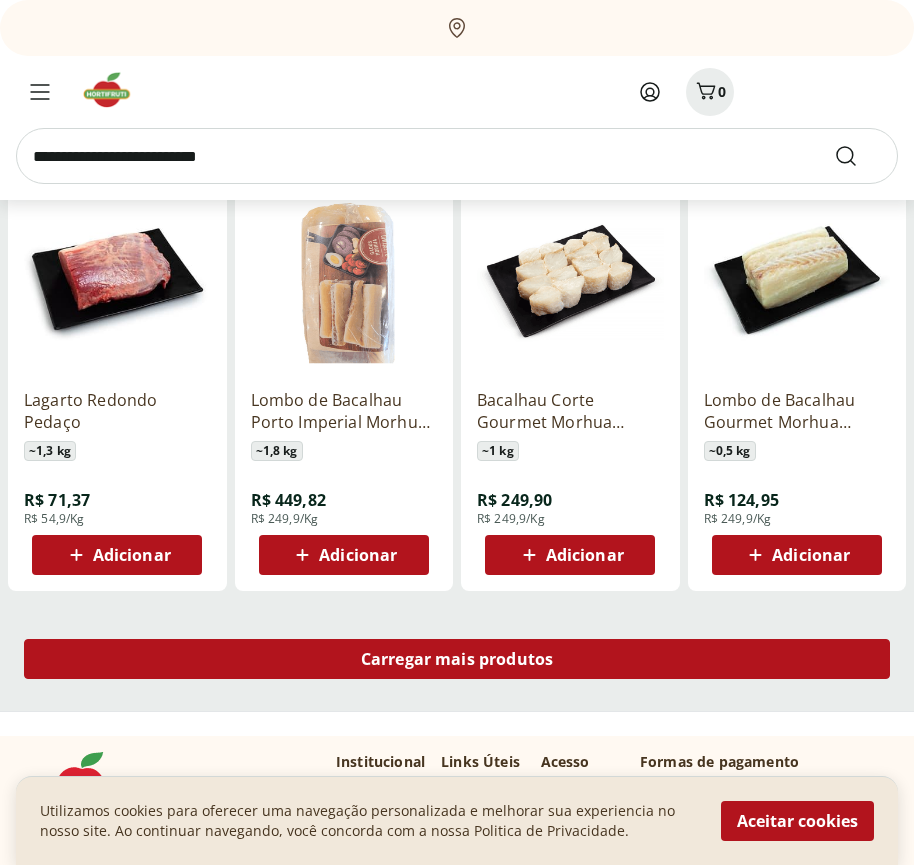 click on "Carregar mais produtos" at bounding box center [457, 659] 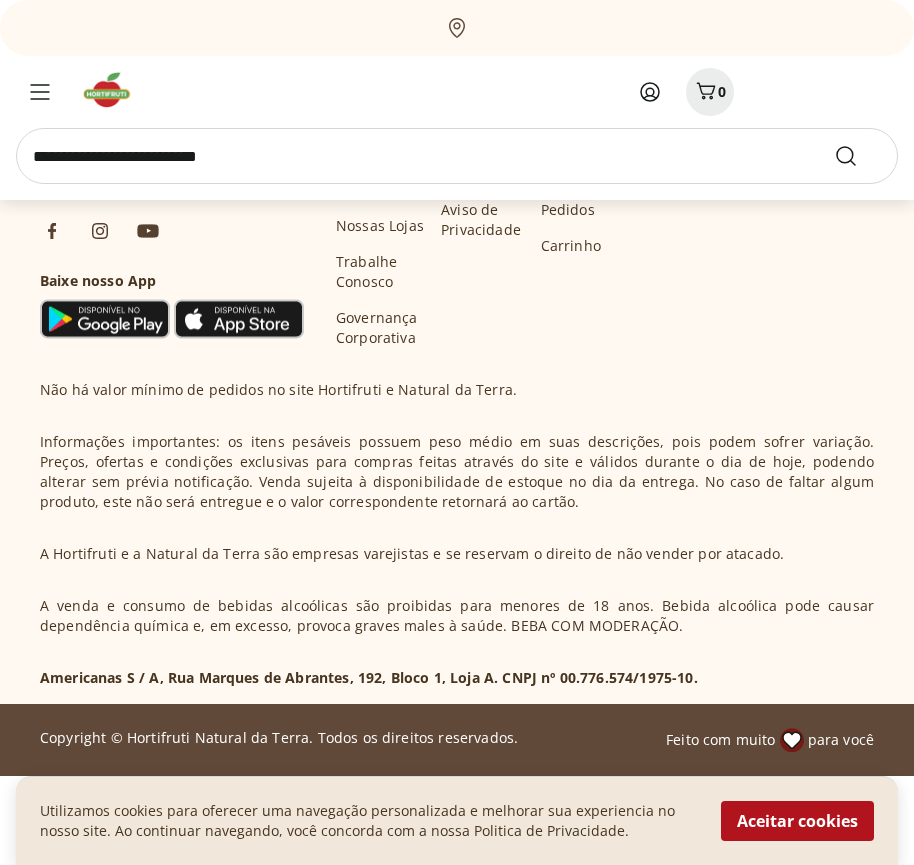 scroll, scrollTop: 5011, scrollLeft: 0, axis: vertical 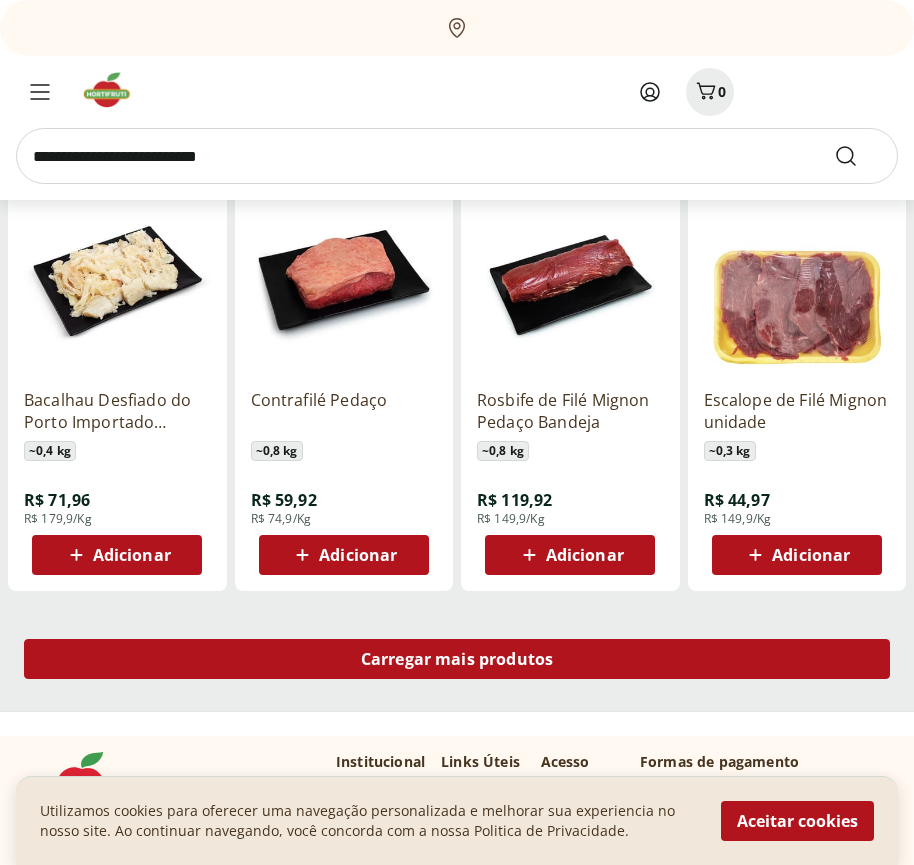click on "Carregar mais produtos" at bounding box center (457, 659) 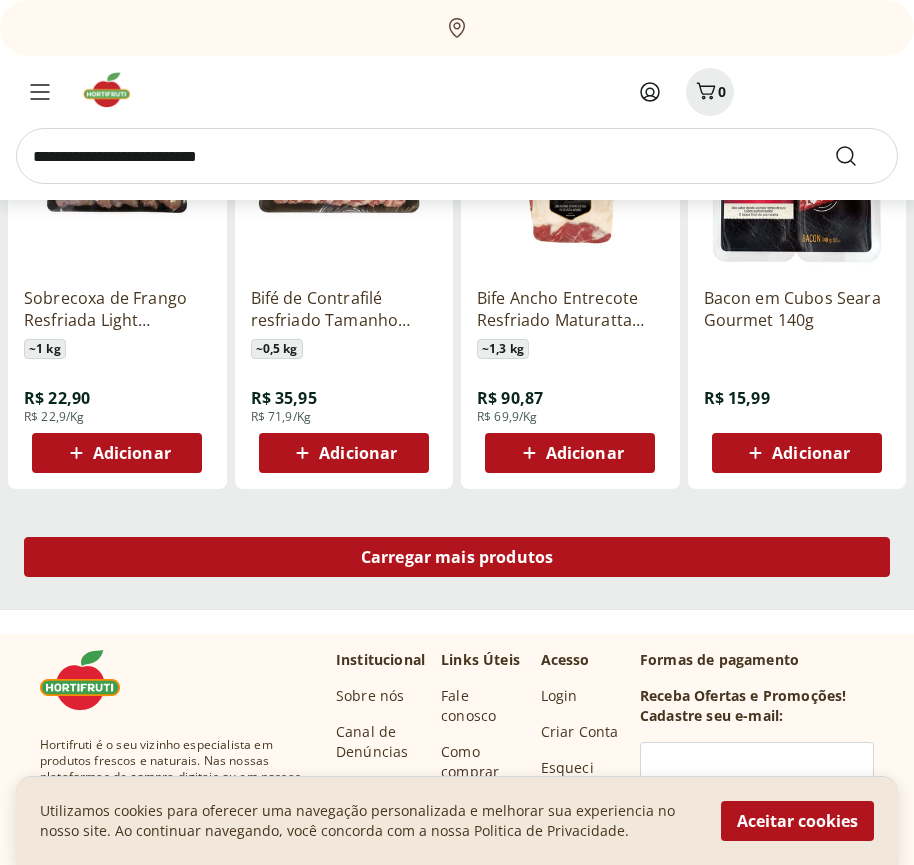 scroll, scrollTop: 6305, scrollLeft: 0, axis: vertical 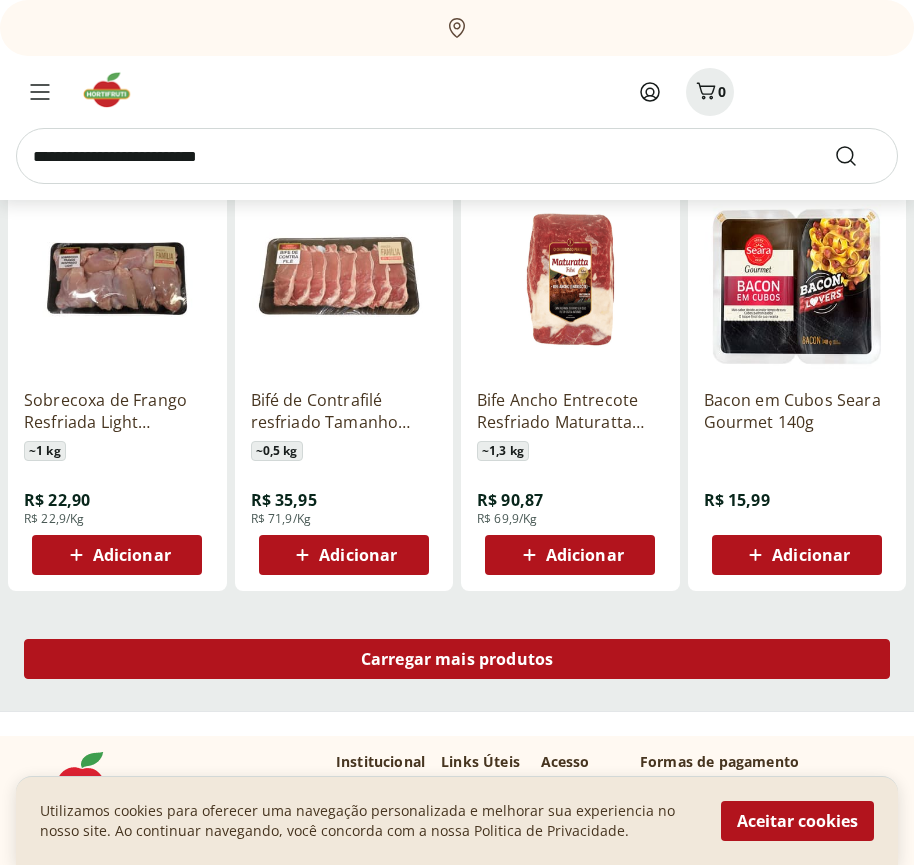 click on "Carregar mais produtos" at bounding box center (457, 659) 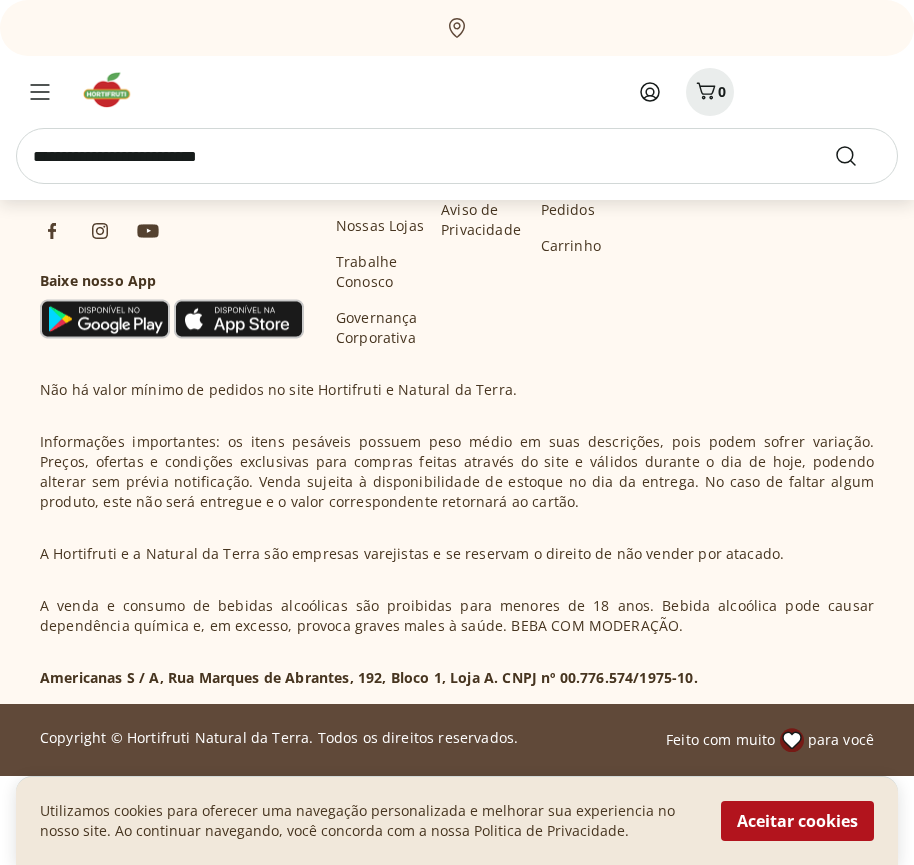 scroll, scrollTop: 7598, scrollLeft: 0, axis: vertical 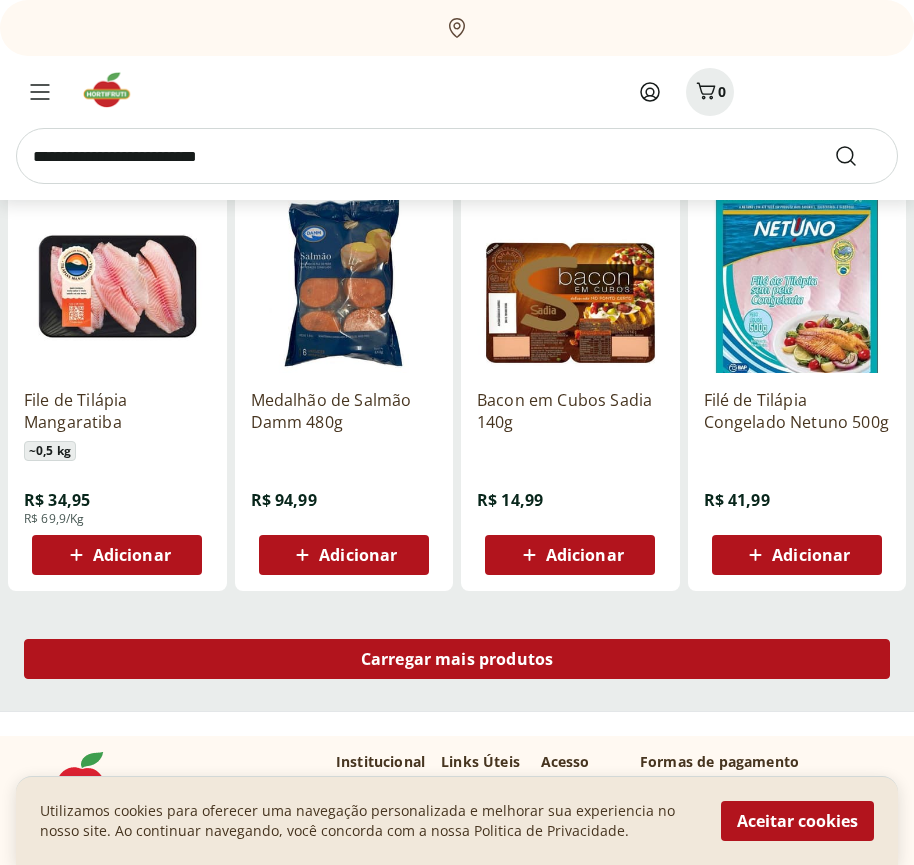 click on "Carregar mais produtos" at bounding box center (457, 659) 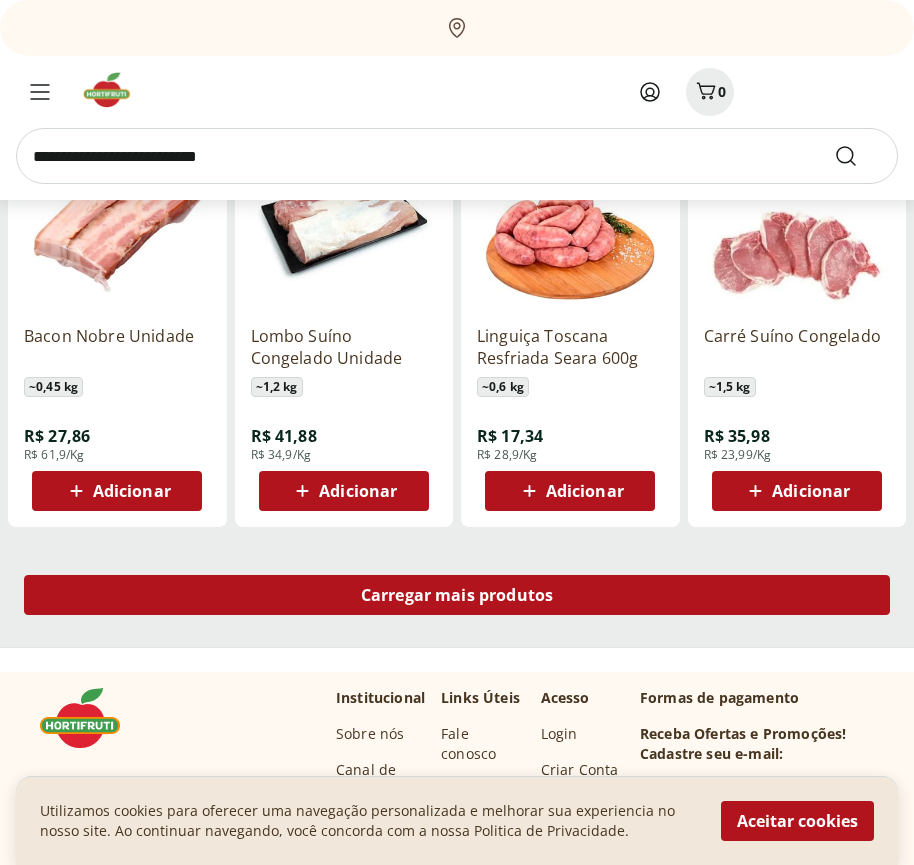 scroll, scrollTop: 8892, scrollLeft: 0, axis: vertical 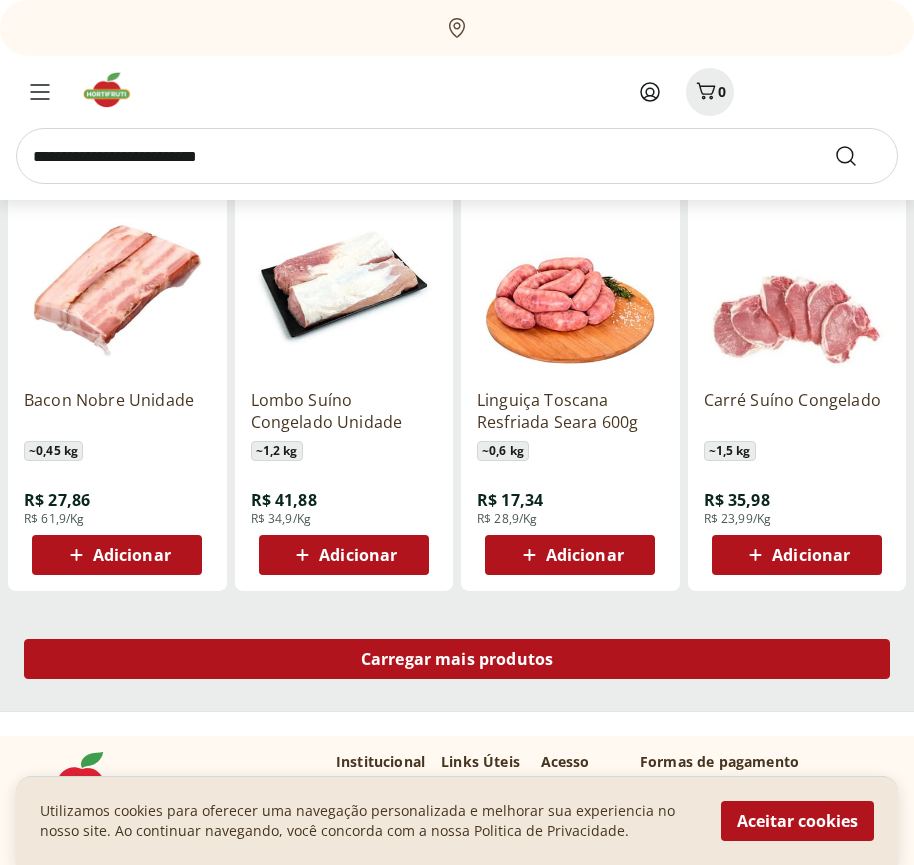 click on "Carregar mais produtos" at bounding box center [457, 659] 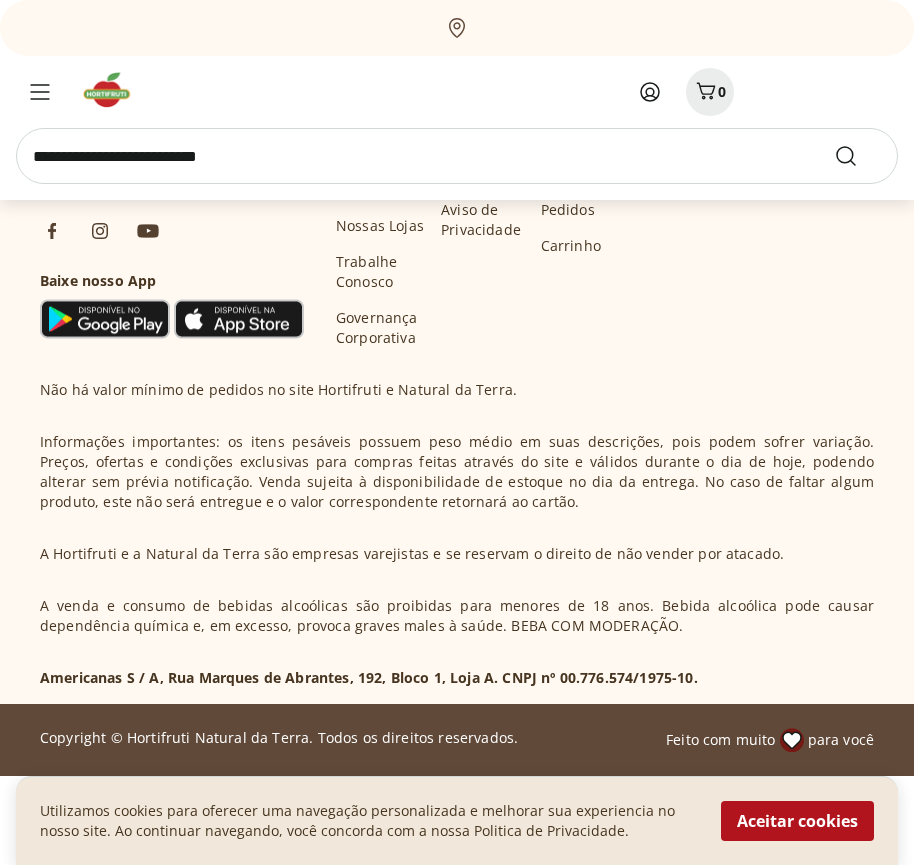 scroll, scrollTop: 10185, scrollLeft: 0, axis: vertical 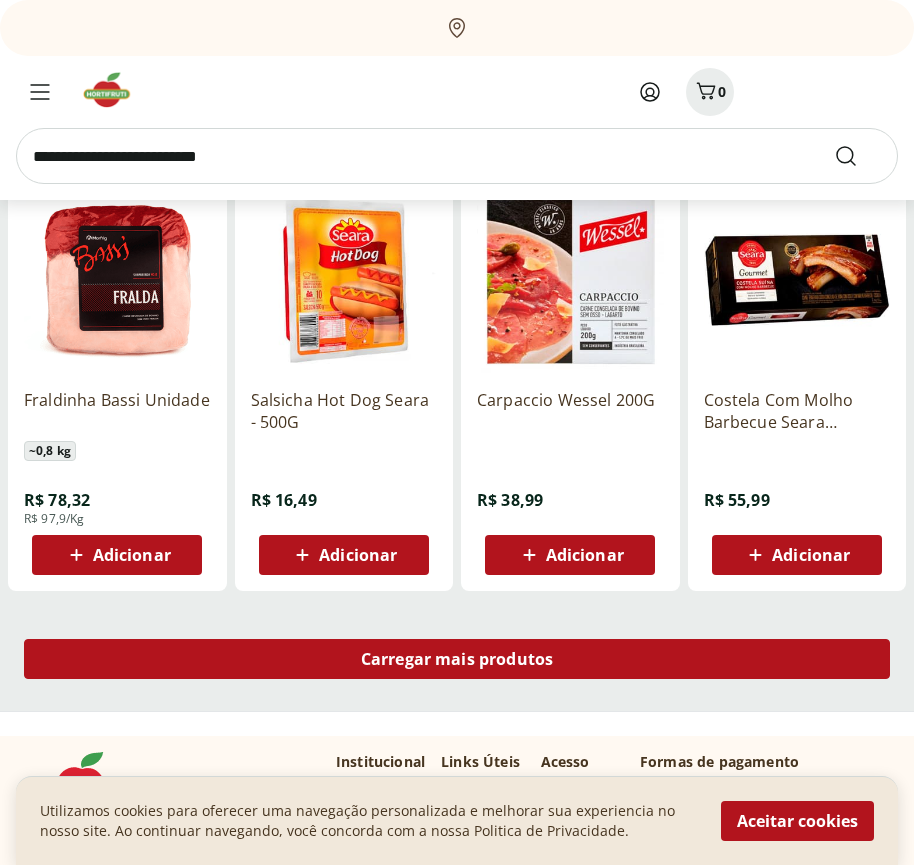 click on "Carregar mais produtos" at bounding box center [457, 659] 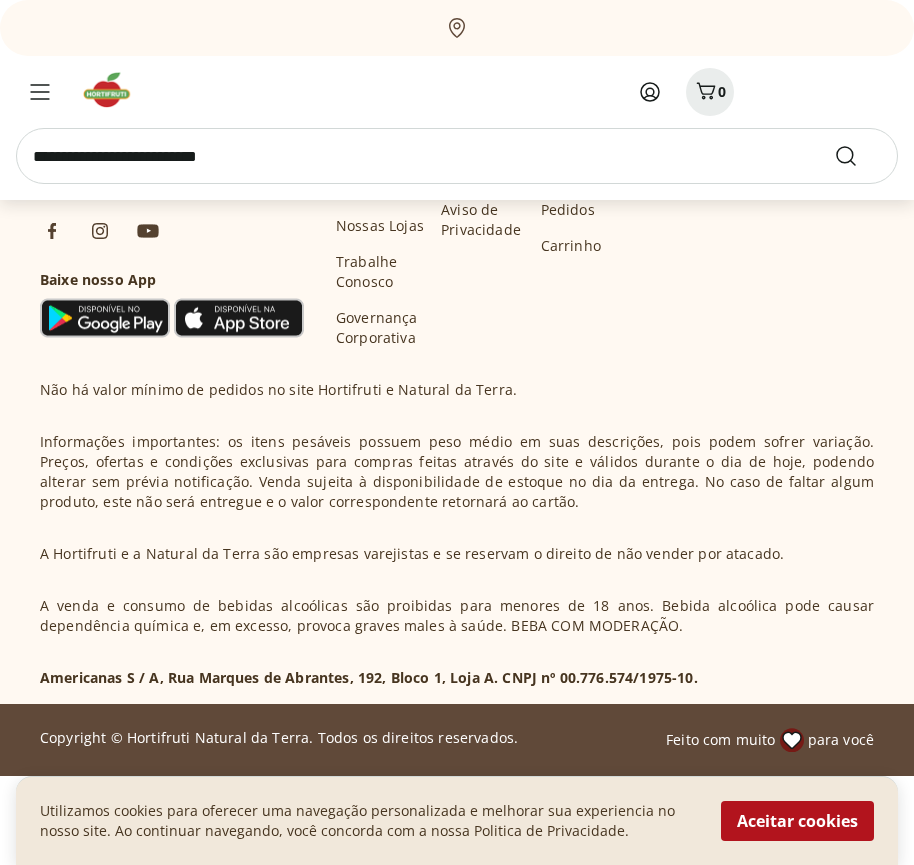 scroll, scrollTop: 11479, scrollLeft: 0, axis: vertical 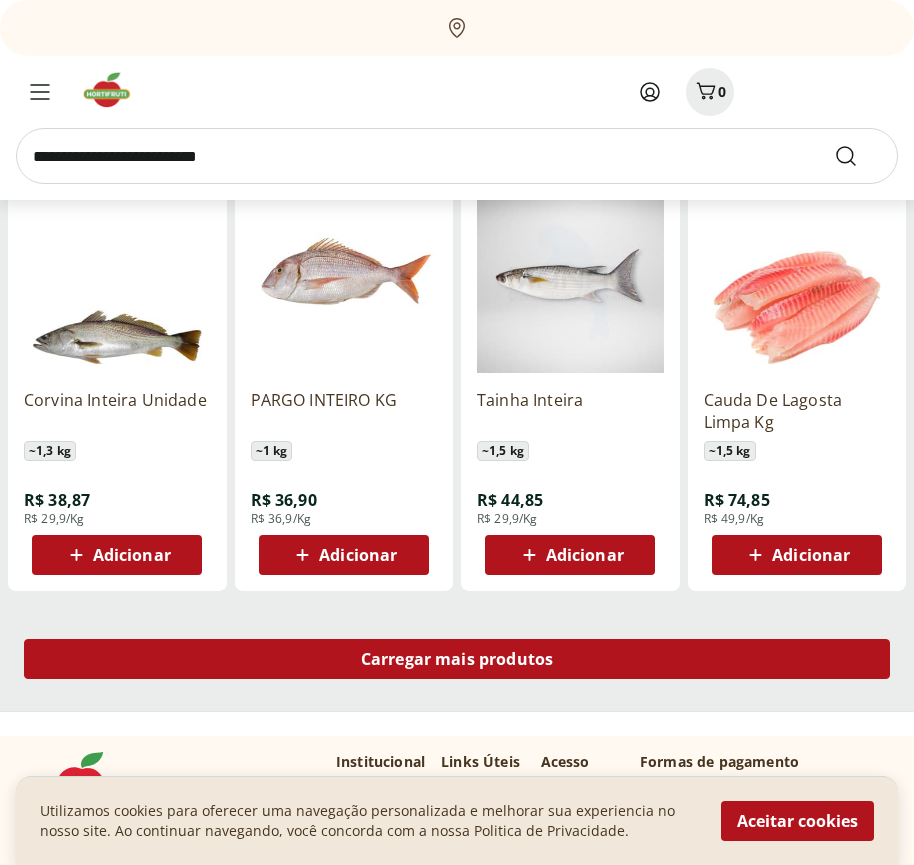 click on "Carregar mais produtos" at bounding box center (457, 659) 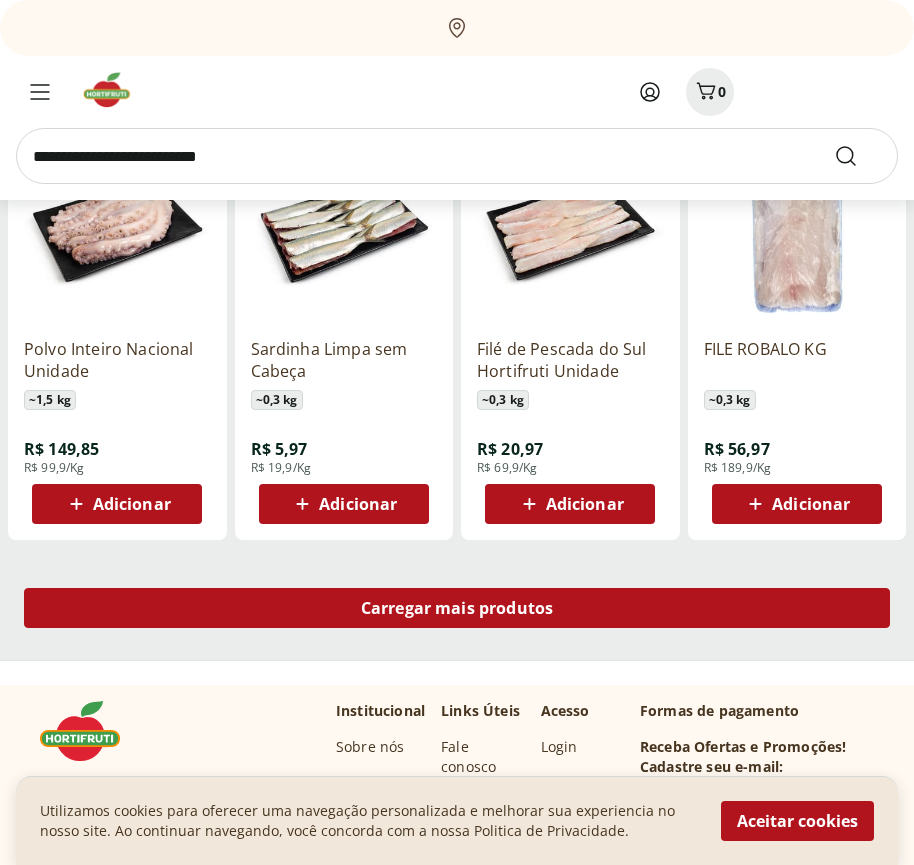 scroll, scrollTop: 12772, scrollLeft: 0, axis: vertical 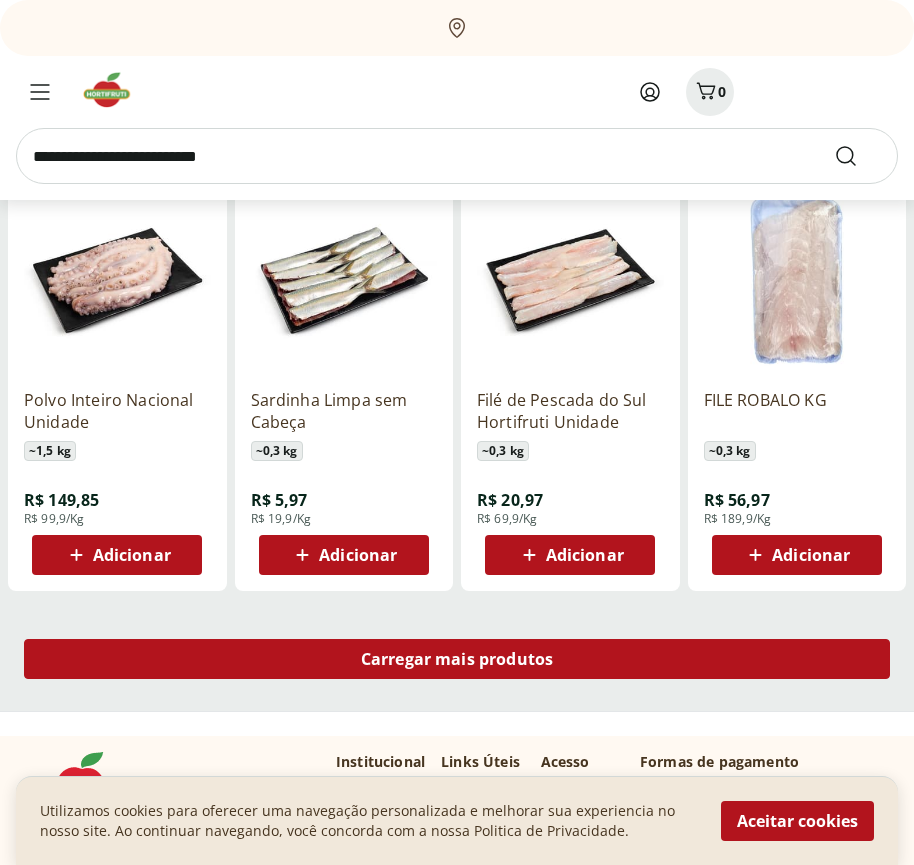 click on "Carregar mais produtos" at bounding box center [457, 659] 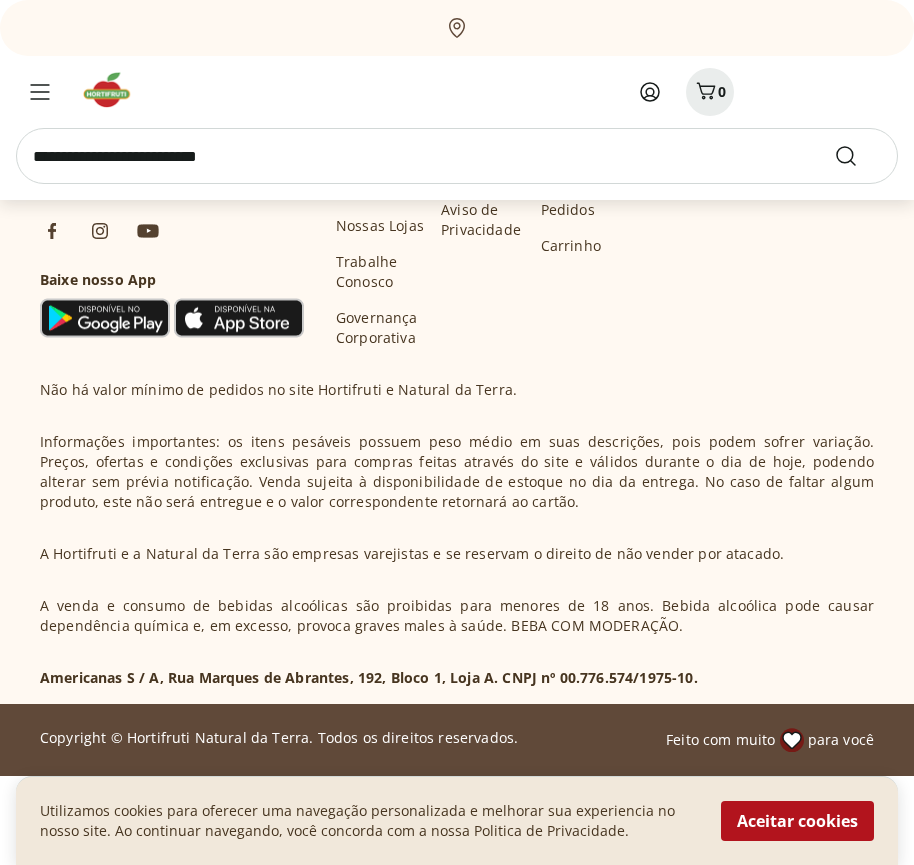 scroll, scrollTop: 14066, scrollLeft: 0, axis: vertical 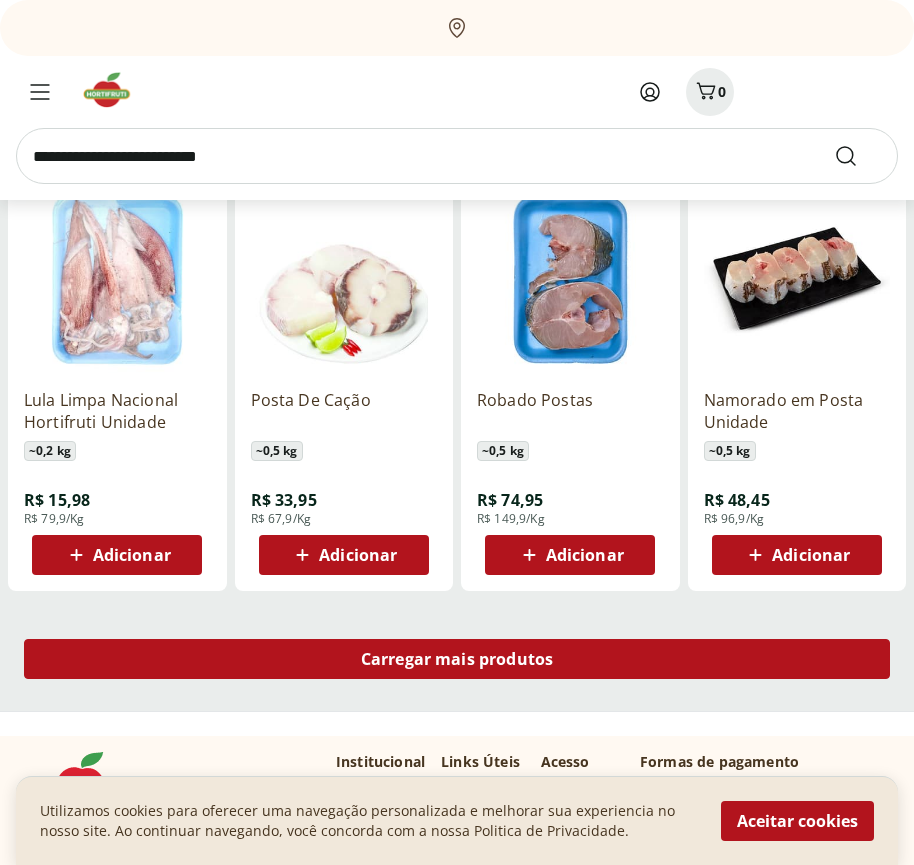 click on "Carregar mais produtos" at bounding box center (457, 659) 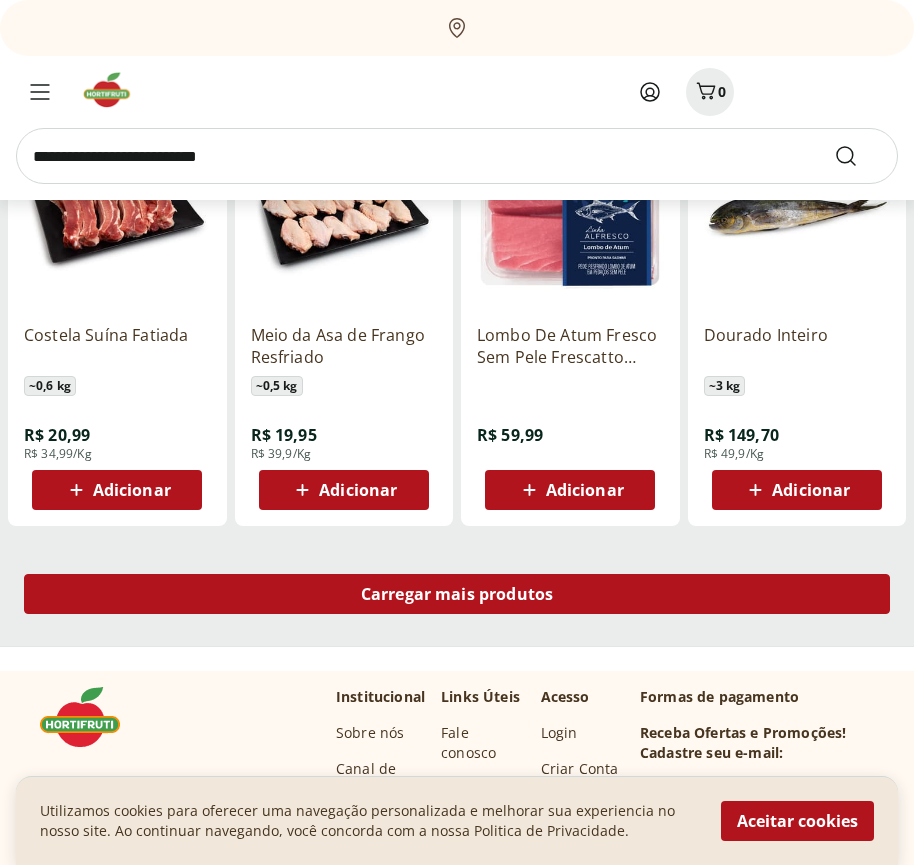 scroll, scrollTop: 15359, scrollLeft: 0, axis: vertical 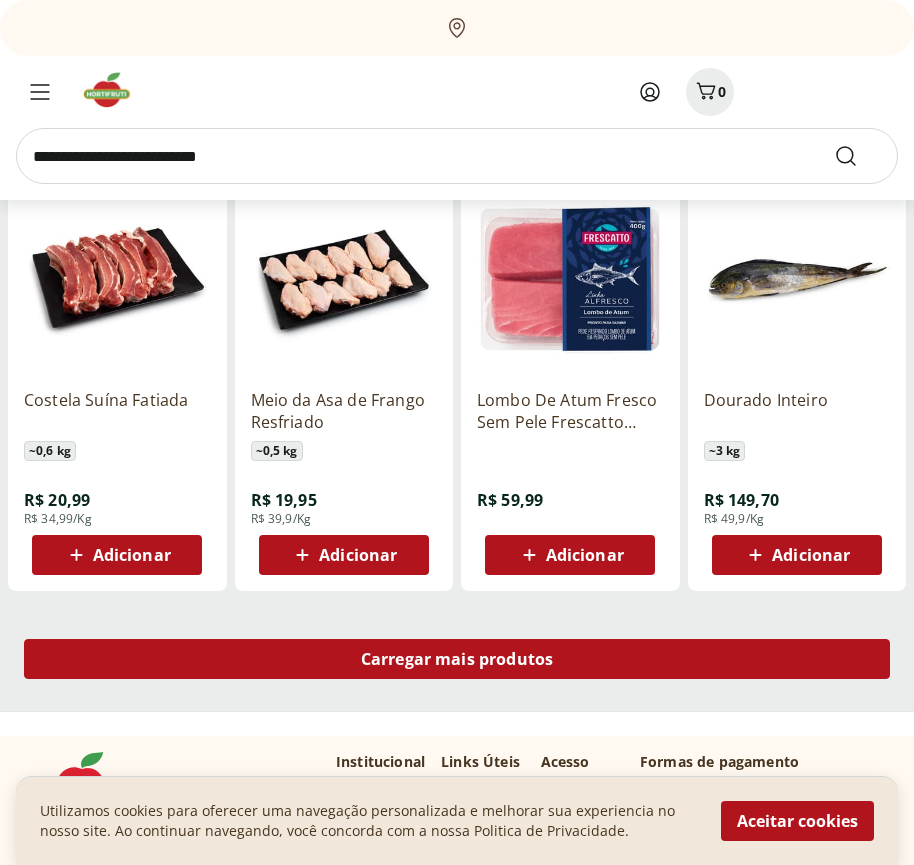 click on "Carregar mais produtos" at bounding box center (457, 659) 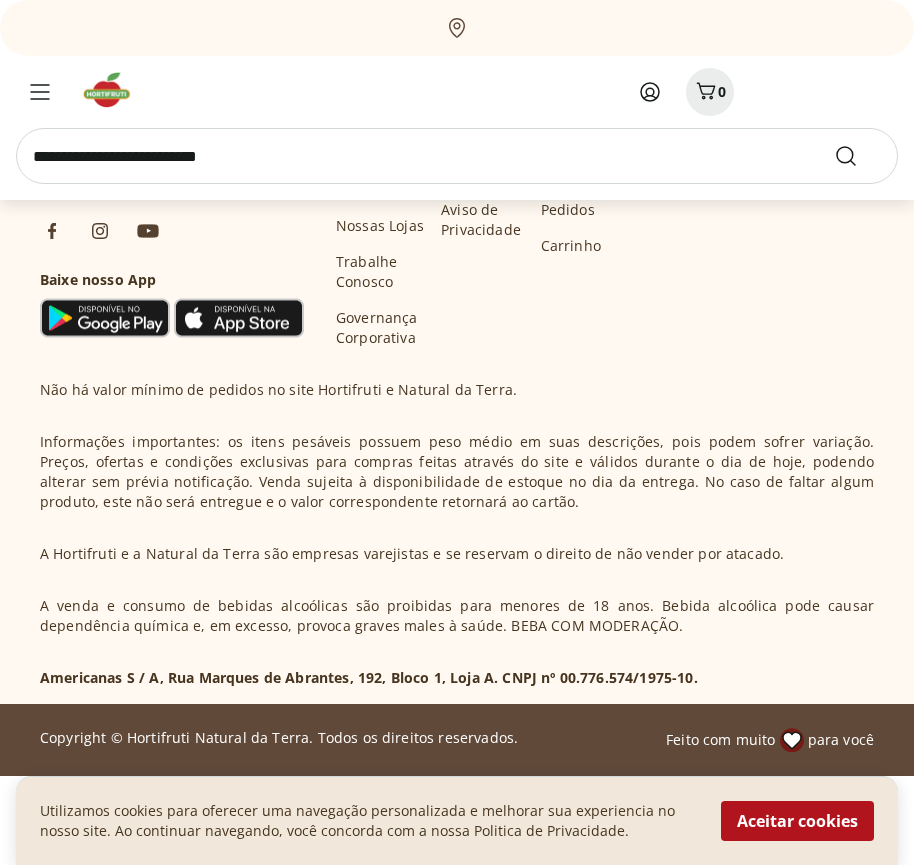 scroll, scrollTop: 16653, scrollLeft: 0, axis: vertical 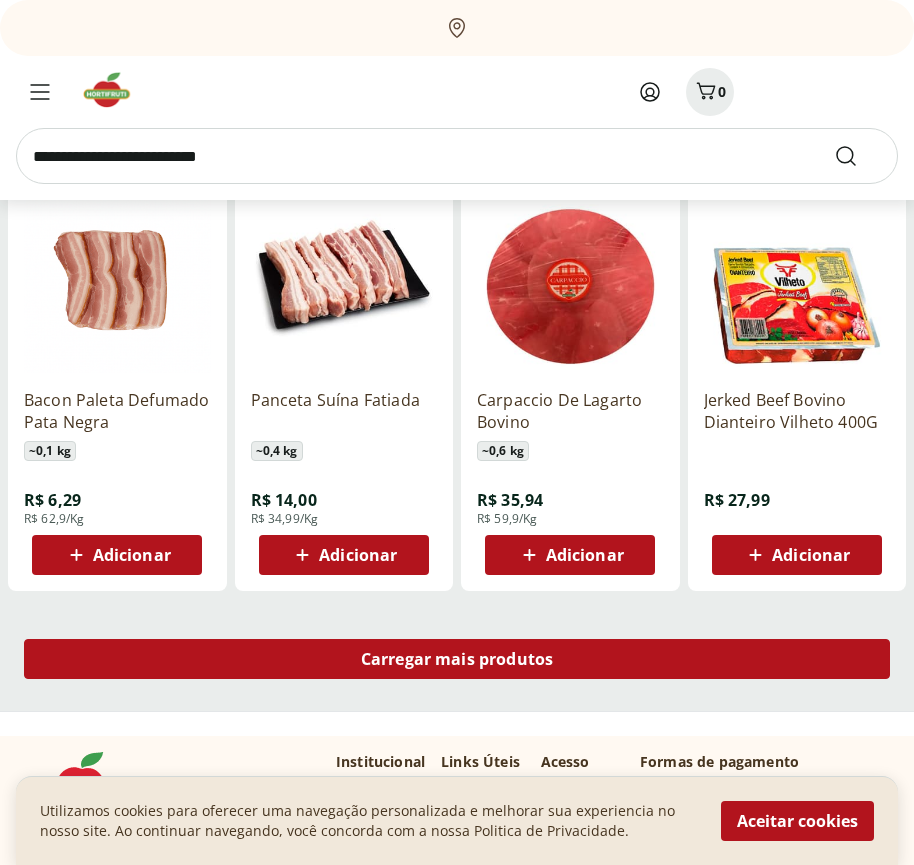 click on "Carregar mais produtos" at bounding box center (457, 659) 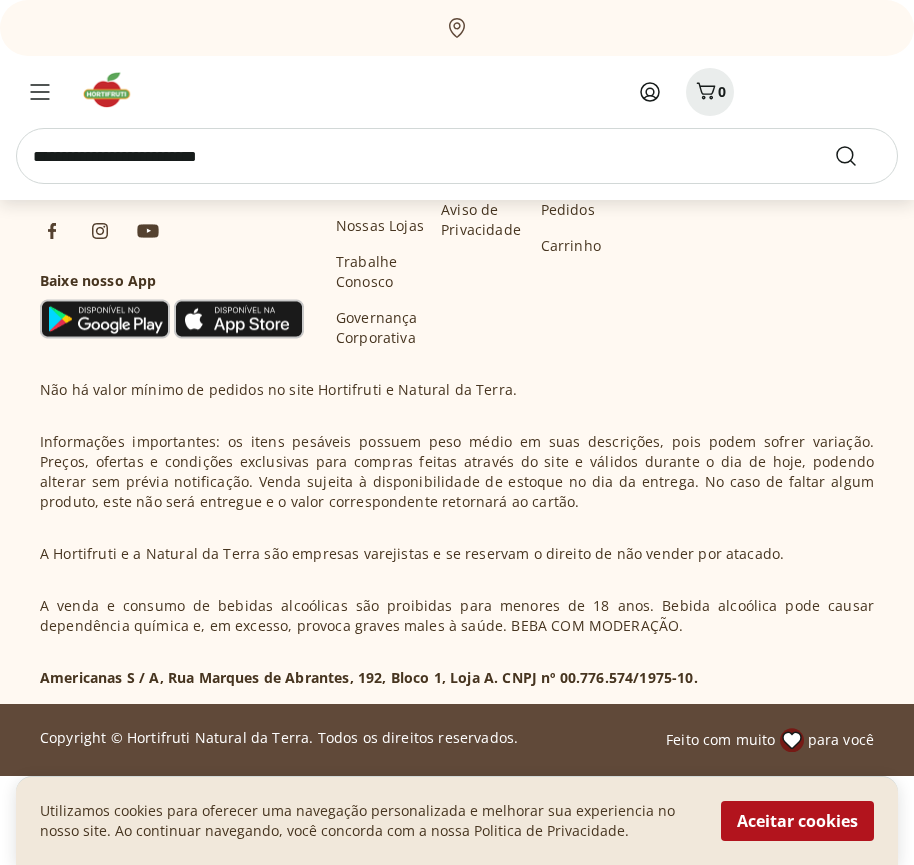 scroll, scrollTop: 17946, scrollLeft: 0, axis: vertical 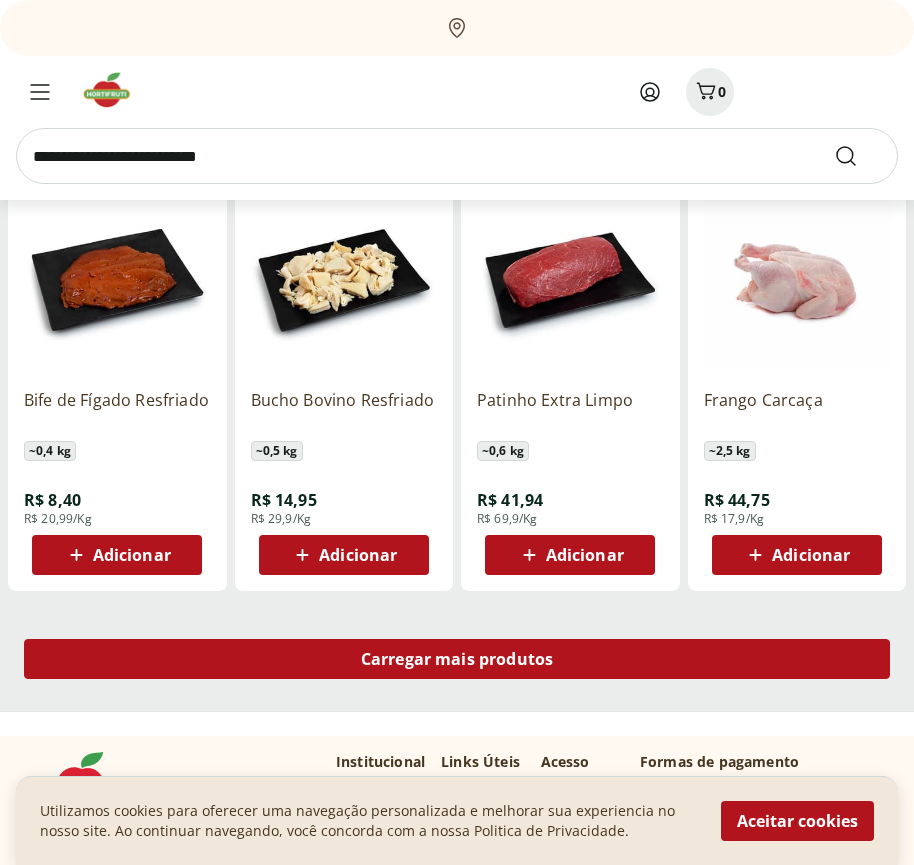 click on "Carregar mais produtos" at bounding box center (457, 659) 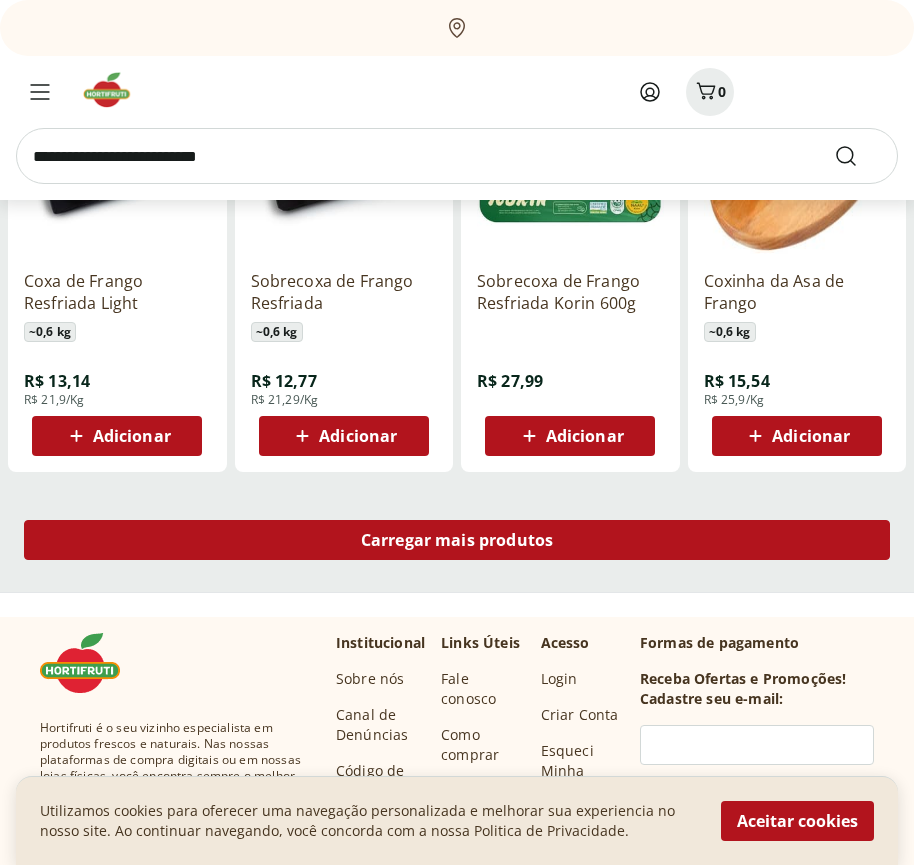 scroll, scrollTop: 19240, scrollLeft: 0, axis: vertical 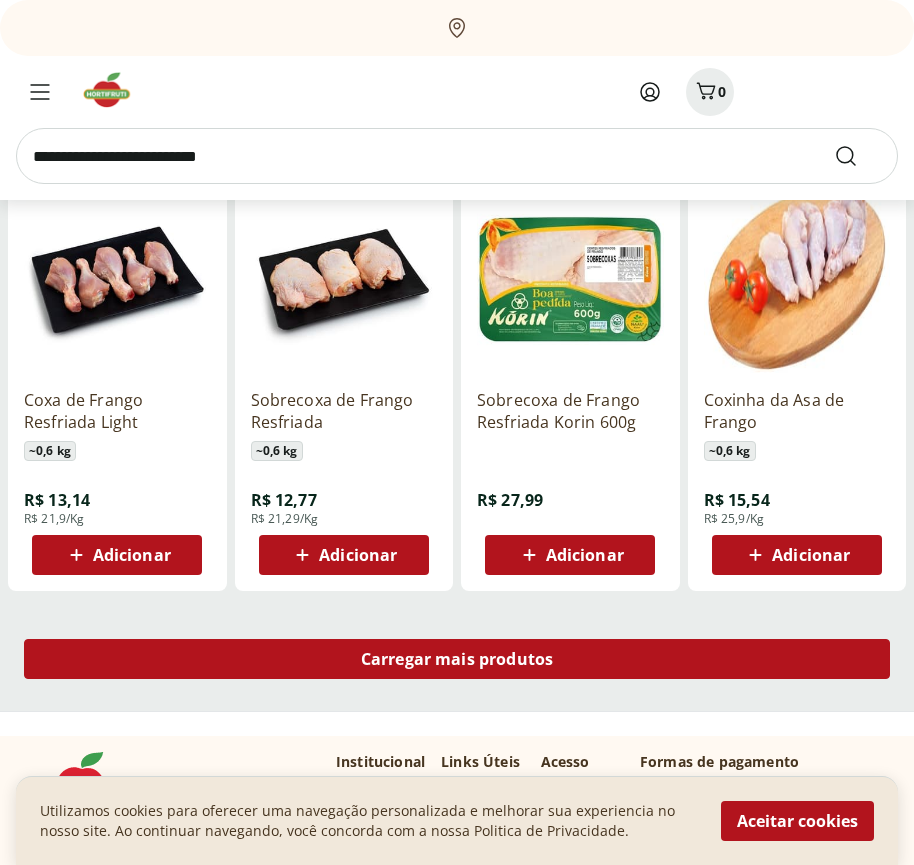 click on "Carregar mais produtos" at bounding box center [457, 659] 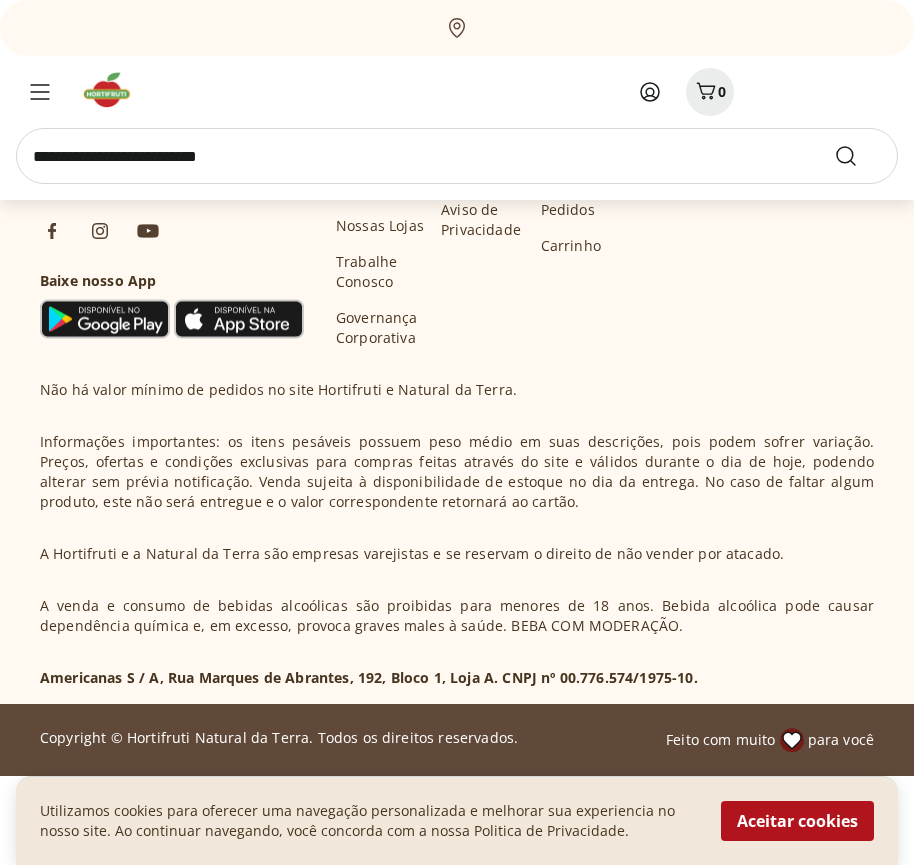 scroll, scrollTop: 20533, scrollLeft: 0, axis: vertical 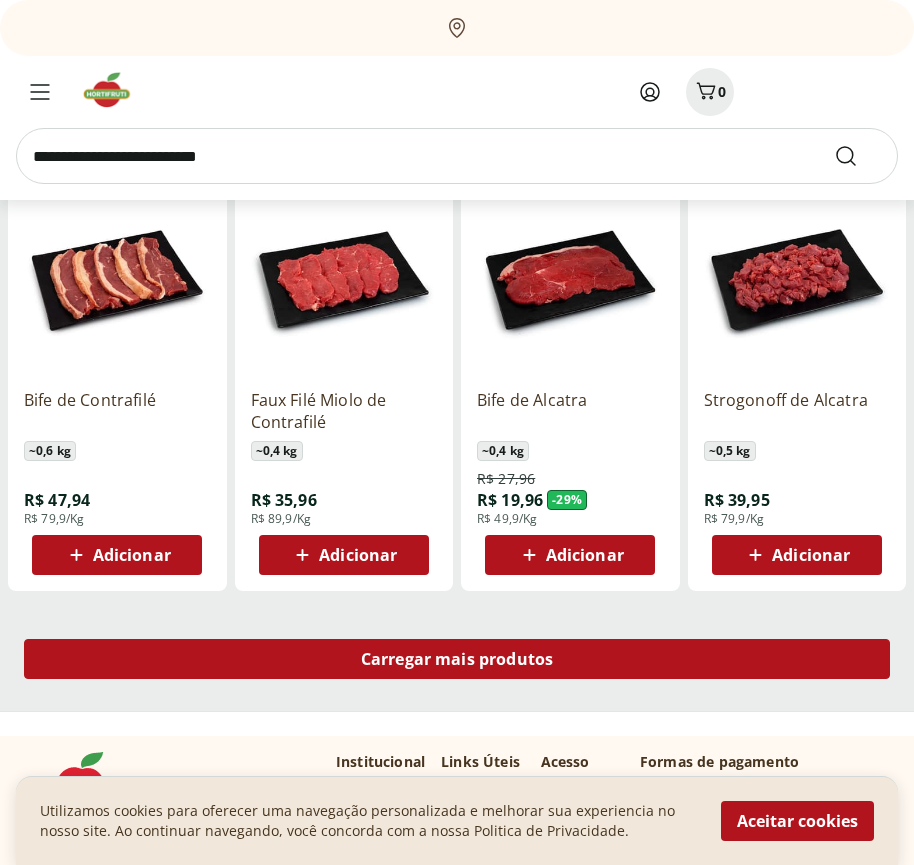 click on "Carregar mais produtos" at bounding box center (457, 659) 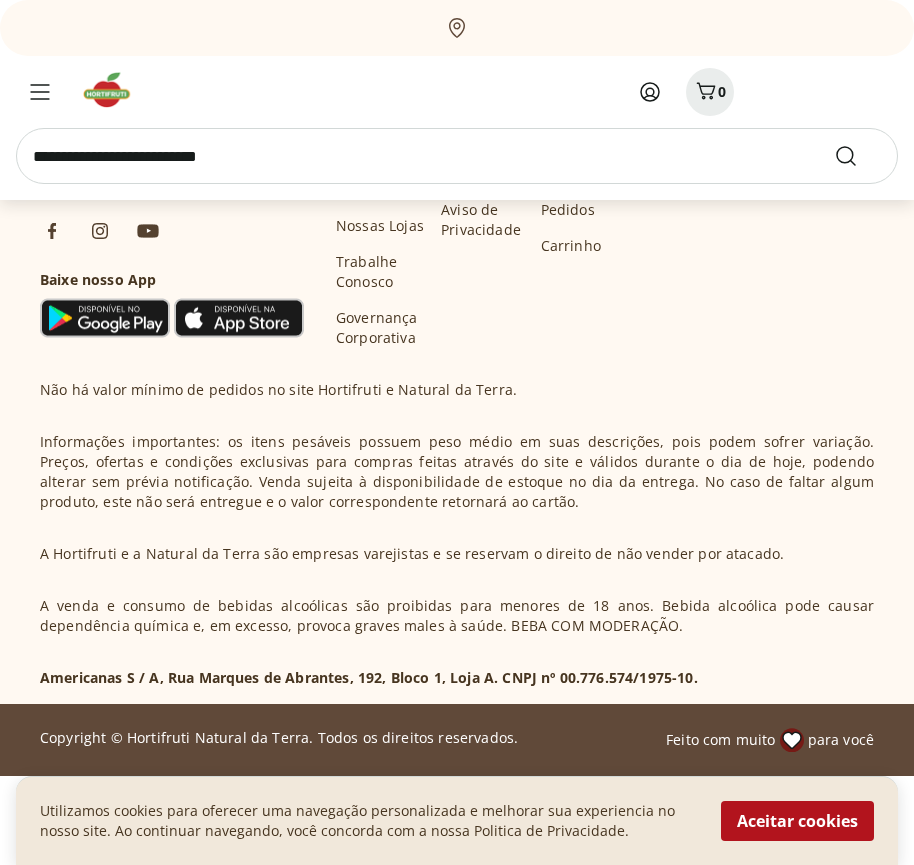 scroll, scrollTop: 21827, scrollLeft: 0, axis: vertical 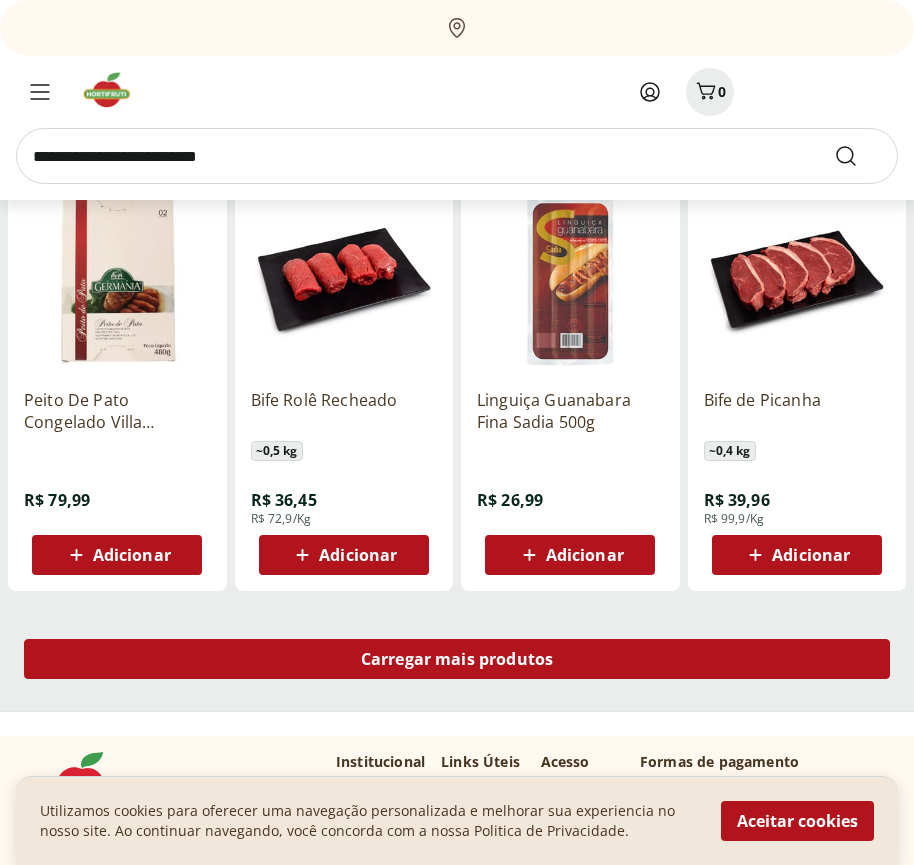 click on "Carregar mais produtos" at bounding box center (457, 659) 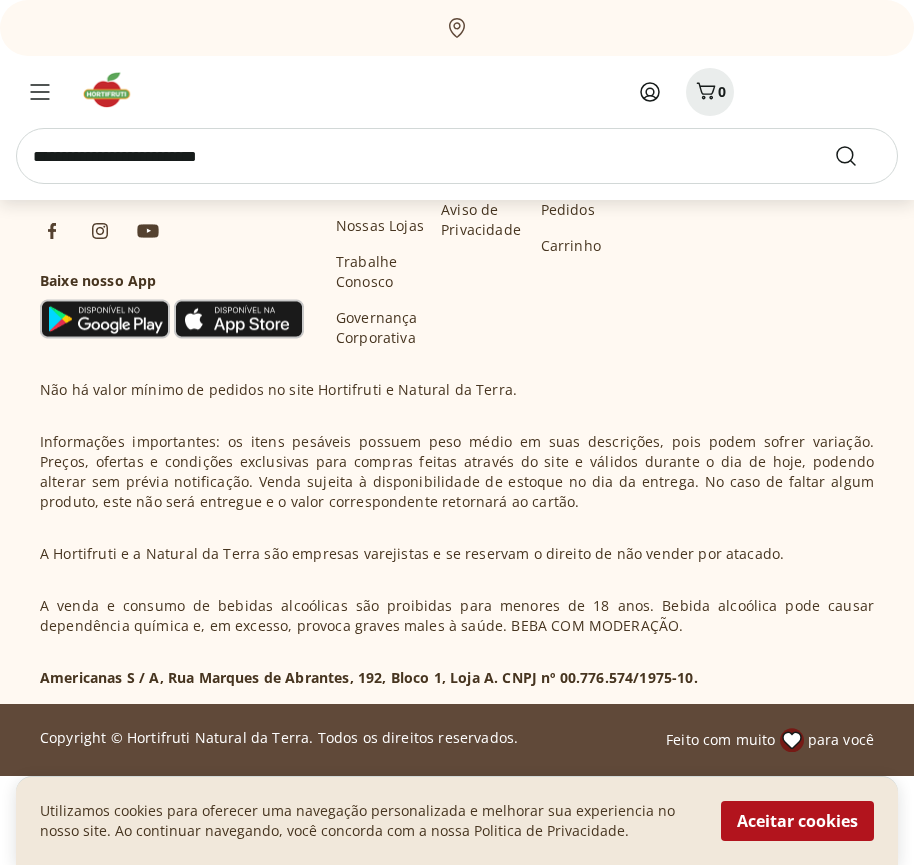scroll, scrollTop: 23120, scrollLeft: 0, axis: vertical 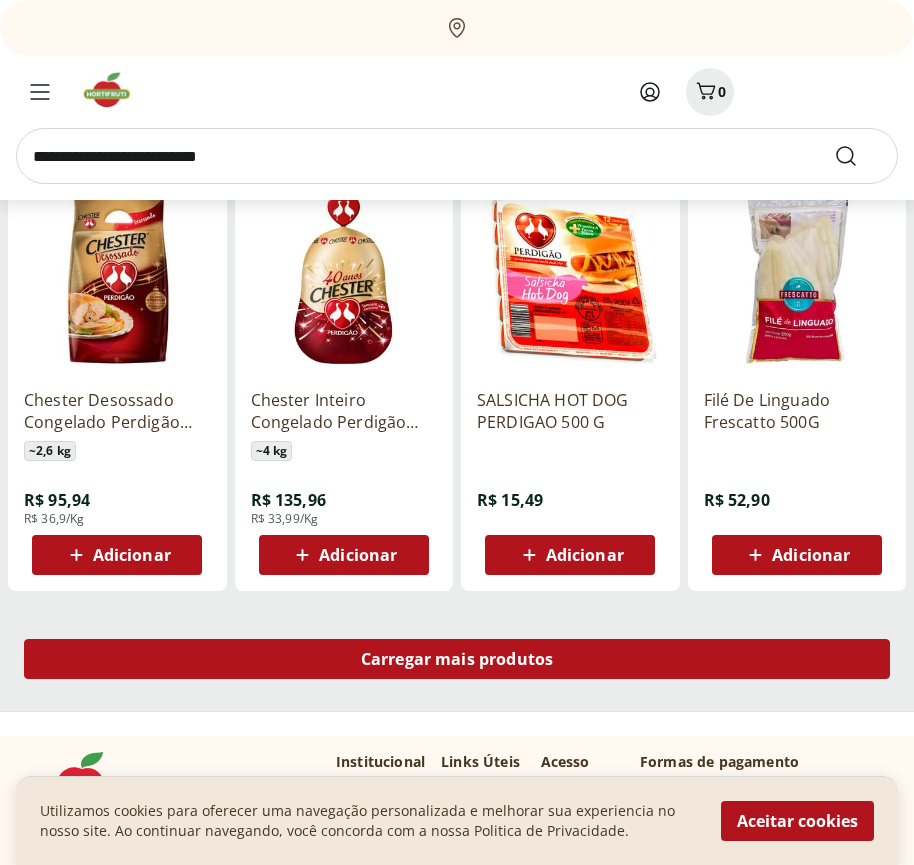 click on "Carregar mais produtos" at bounding box center [457, 659] 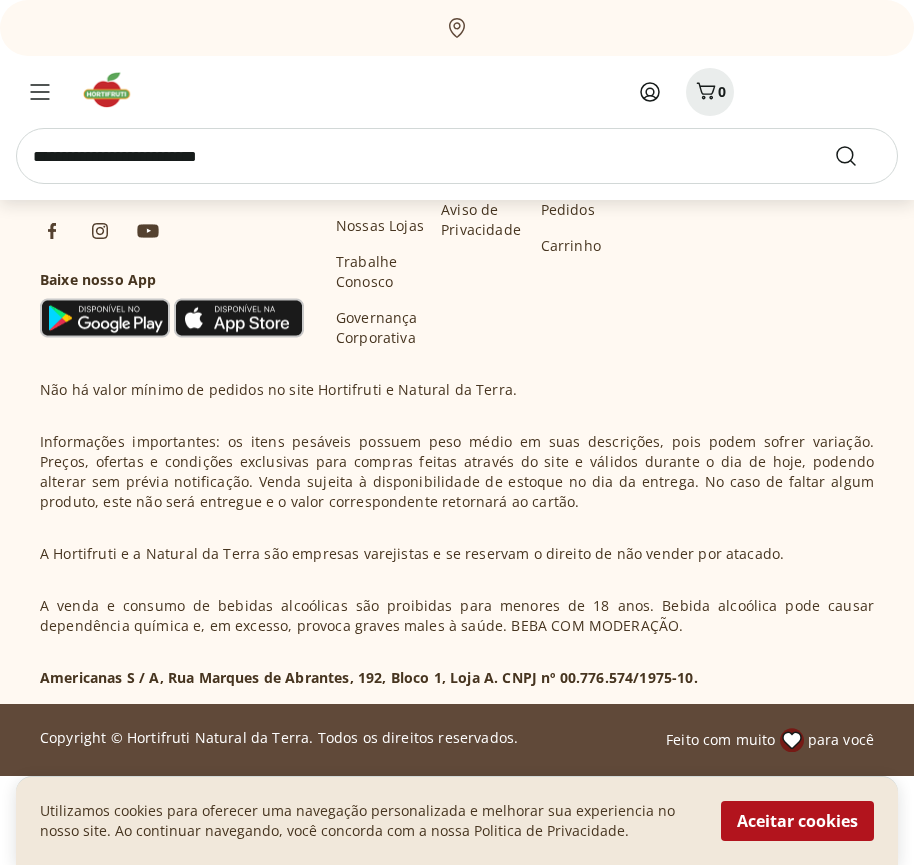 scroll, scrollTop: 24414, scrollLeft: 0, axis: vertical 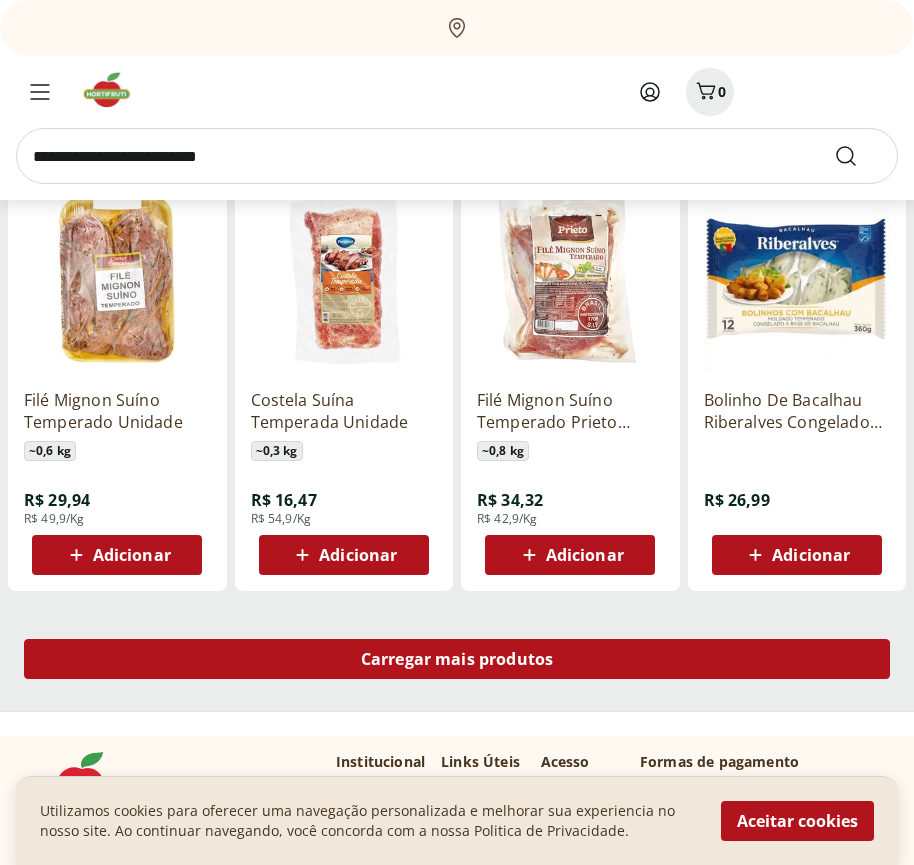 click on "Carregar mais produtos" at bounding box center [457, 659] 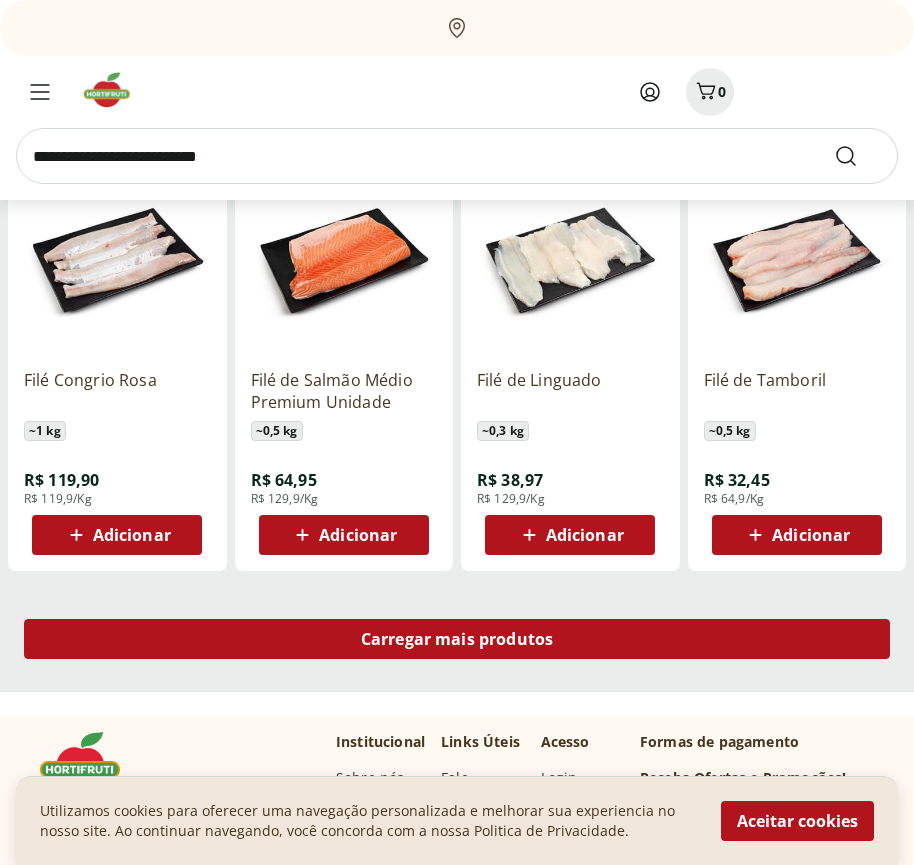 scroll, scrollTop: 25707, scrollLeft: 0, axis: vertical 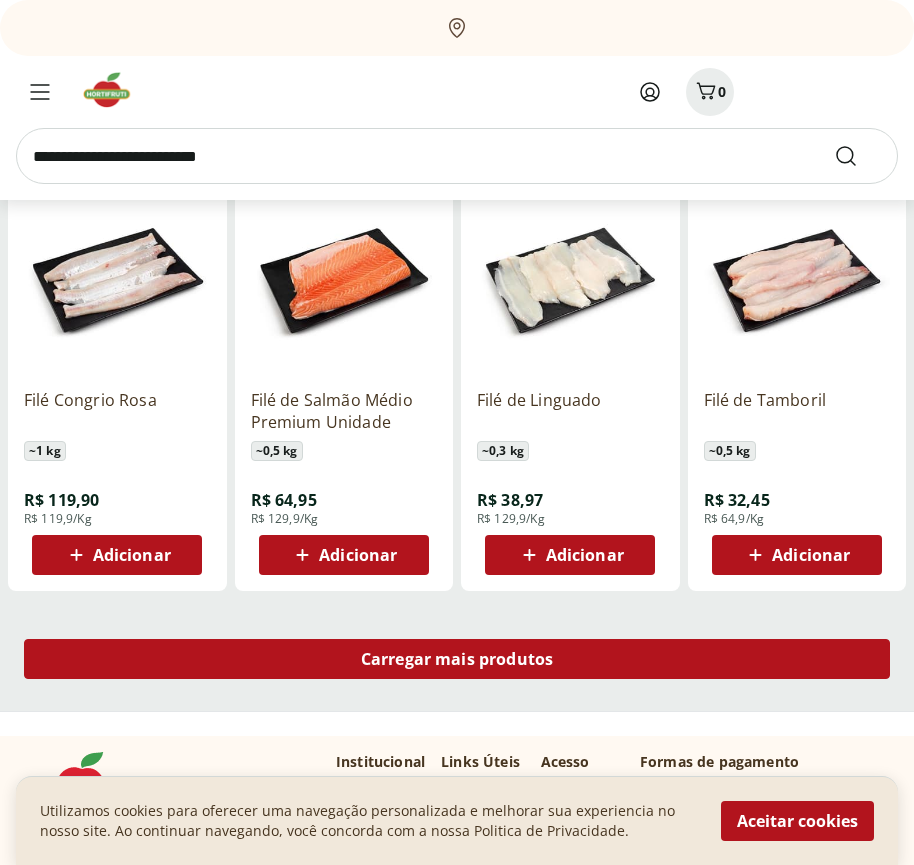 click on "Carregar mais produtos" at bounding box center (457, 659) 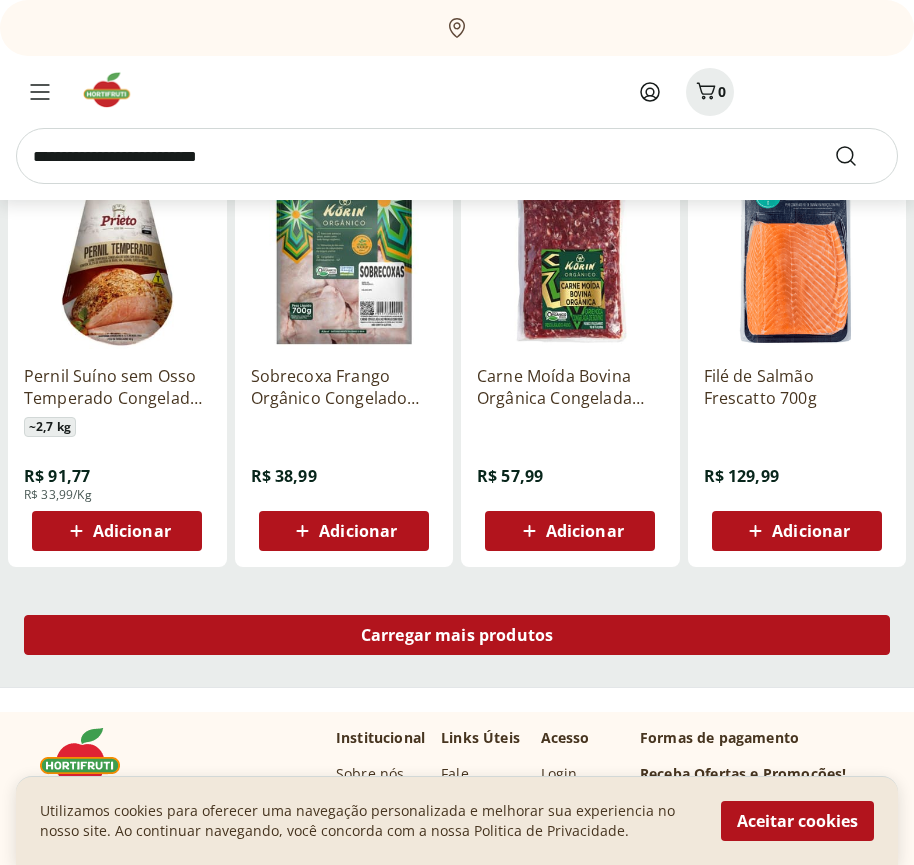 scroll, scrollTop: 27001, scrollLeft: 0, axis: vertical 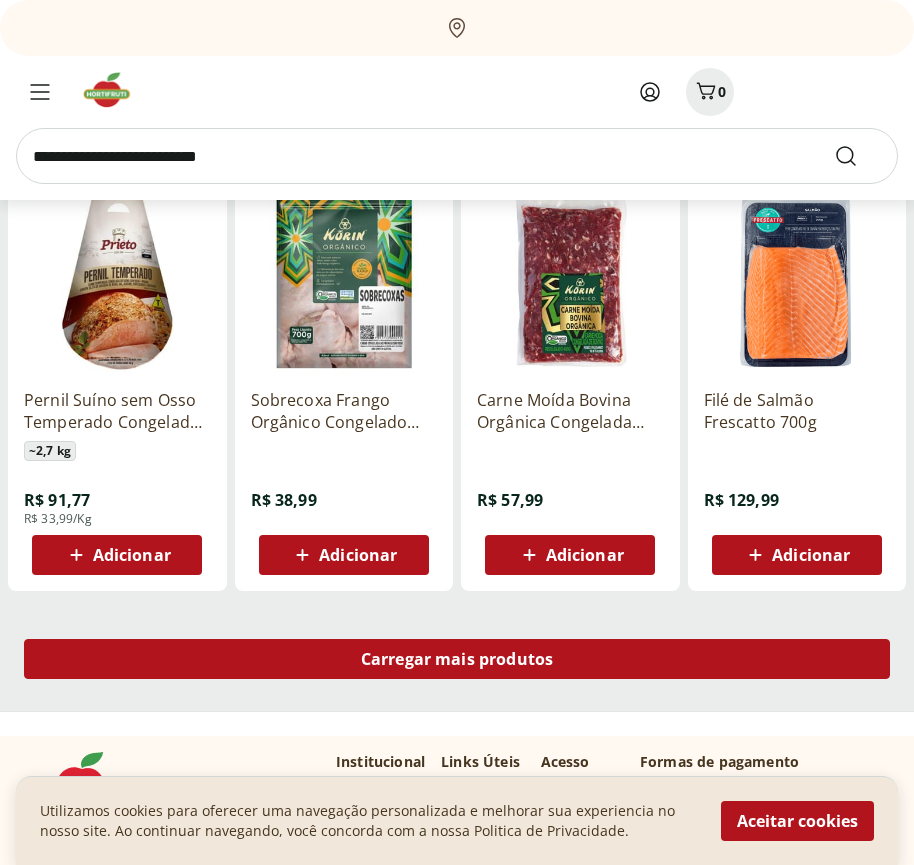 click on "Carregar mais produtos" at bounding box center [457, 659] 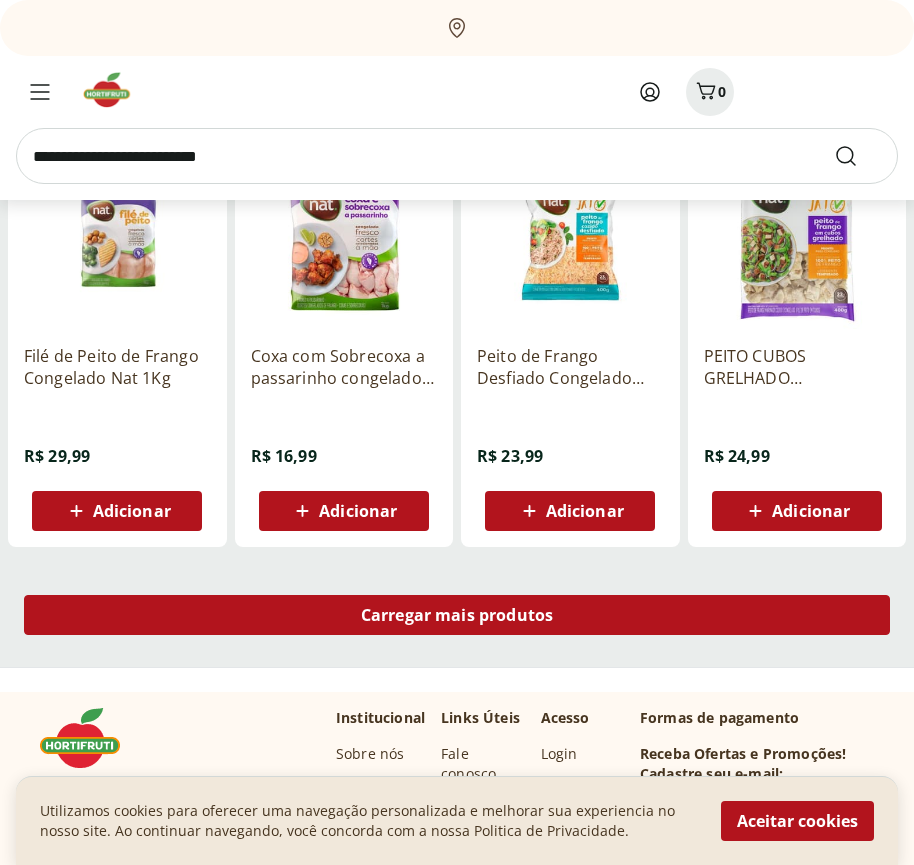 scroll, scrollTop: 28294, scrollLeft: 0, axis: vertical 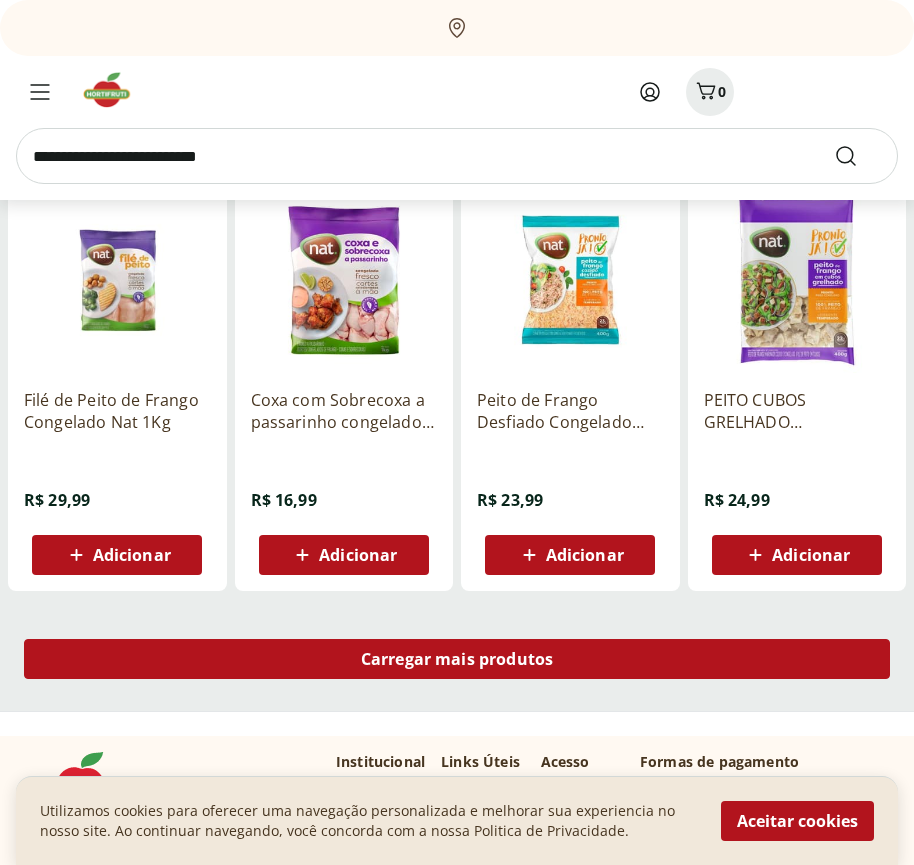click on "Carregar mais produtos" at bounding box center [457, 659] 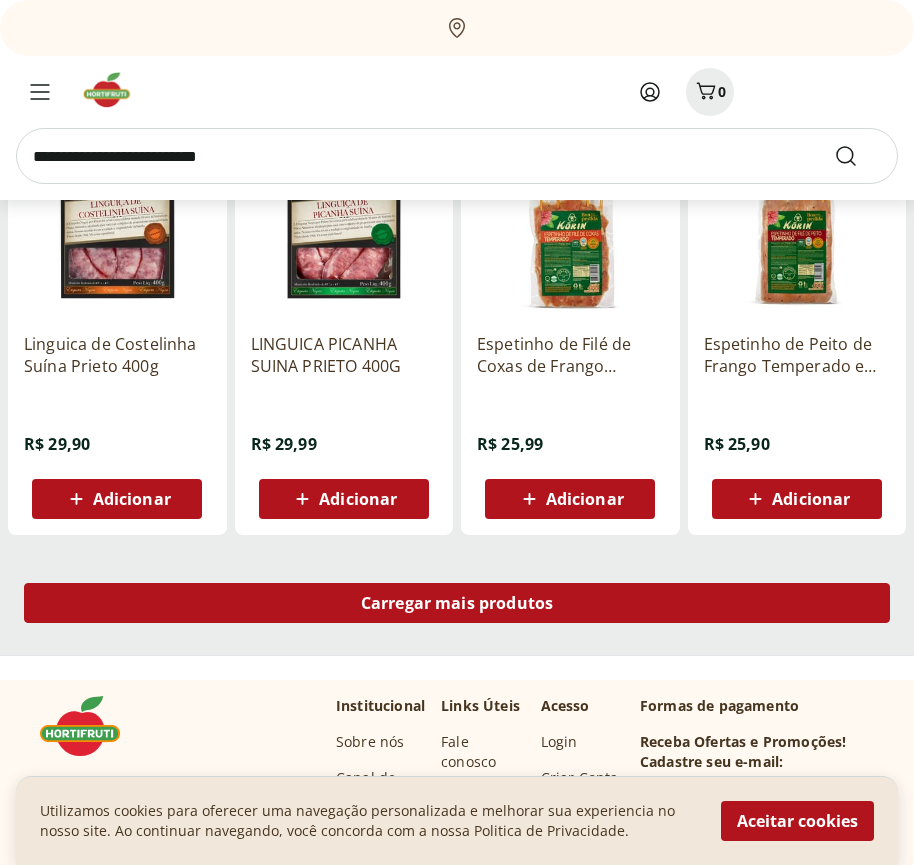 scroll, scrollTop: 29588, scrollLeft: 0, axis: vertical 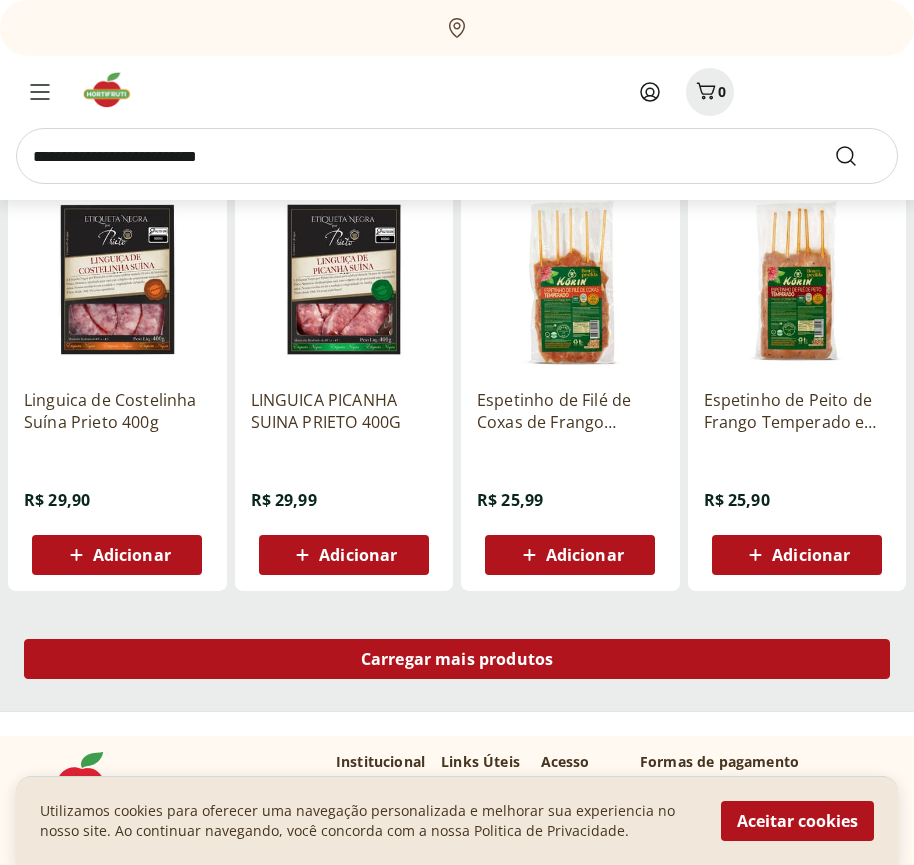 click on "Carregar mais produtos" at bounding box center (457, 659) 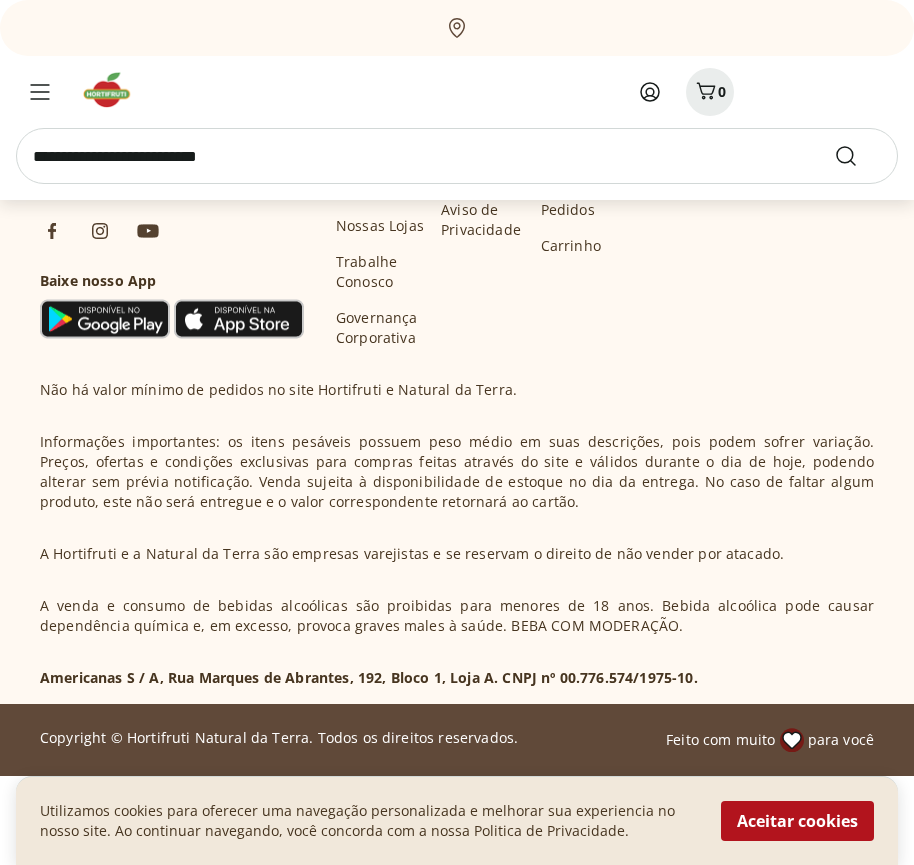 scroll, scrollTop: 30881, scrollLeft: 0, axis: vertical 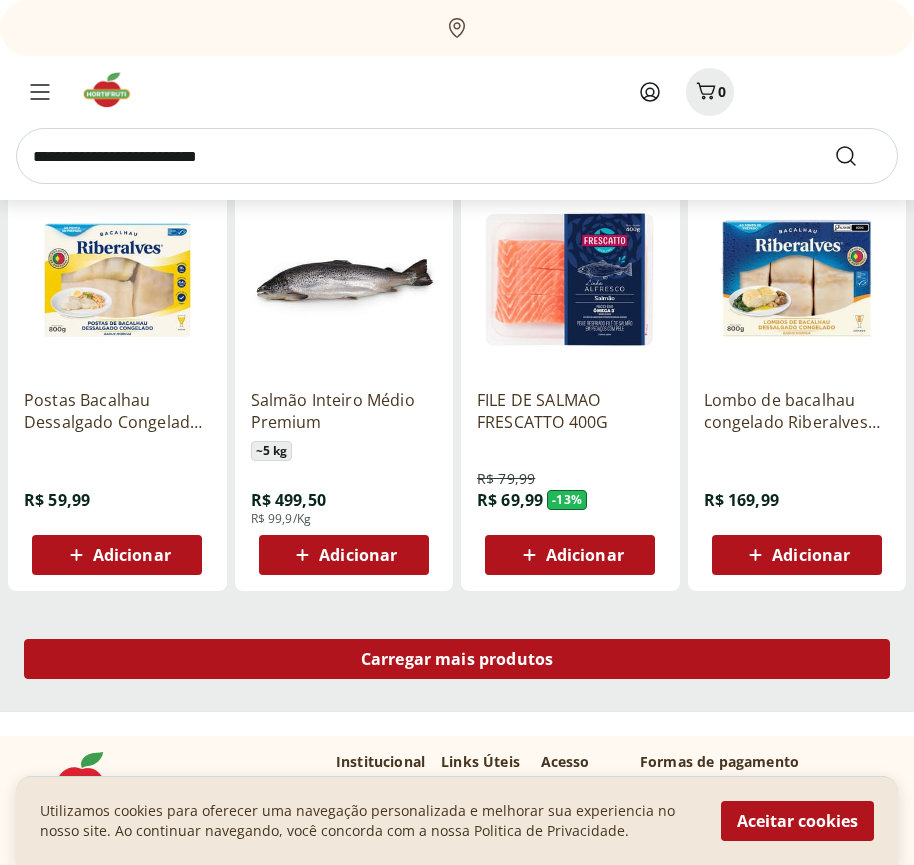 click on "Carregar mais produtos" at bounding box center [457, 659] 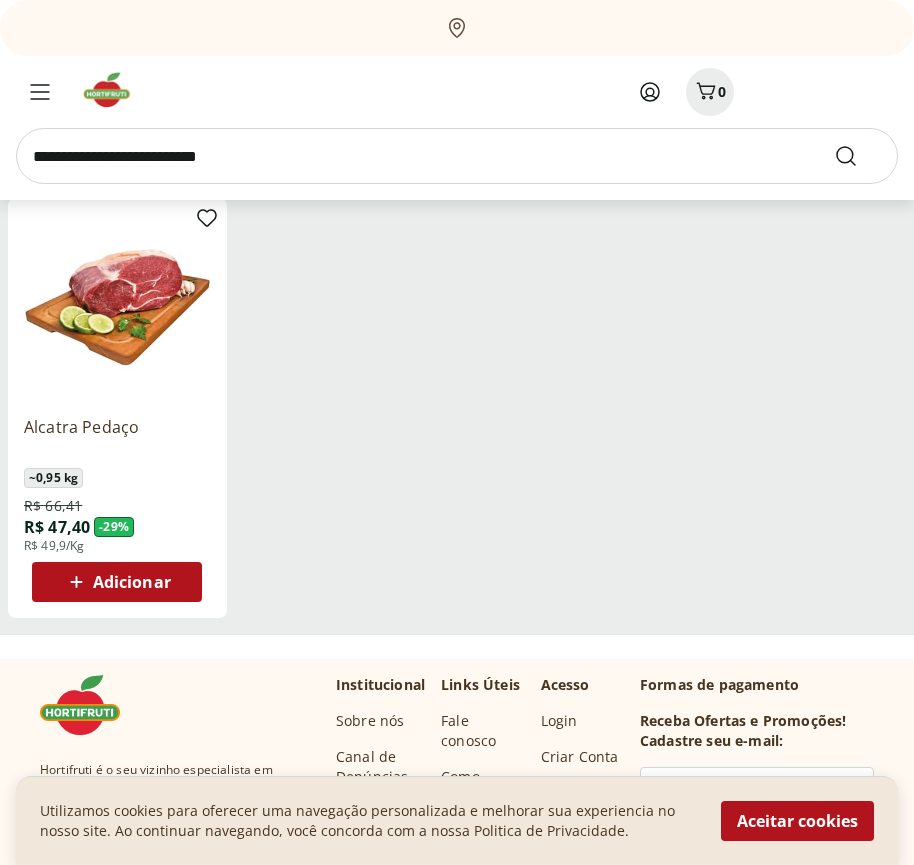 scroll, scrollTop: 31642, scrollLeft: 0, axis: vertical 